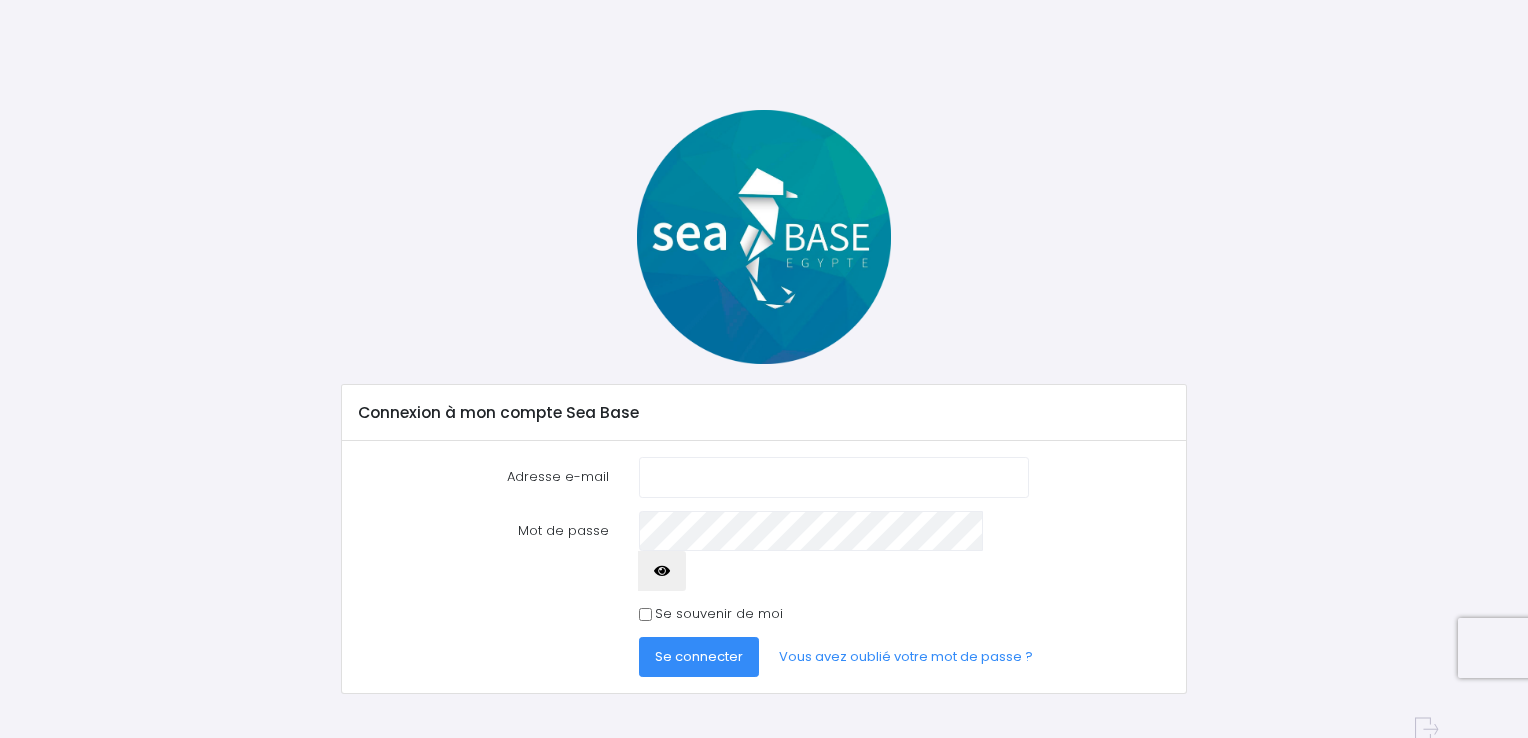 scroll, scrollTop: 0, scrollLeft: 0, axis: both 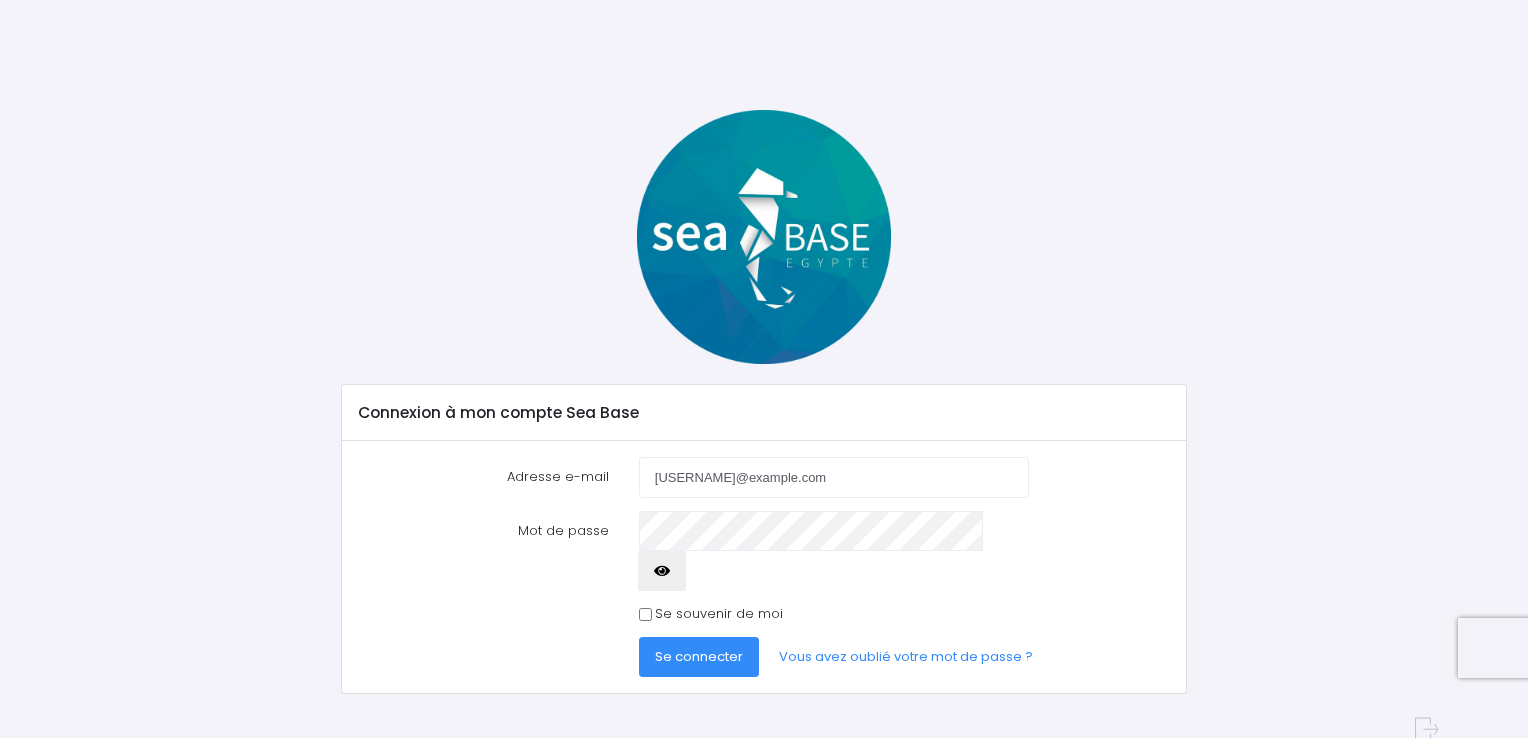 click on "Se connecter" at bounding box center [699, 656] 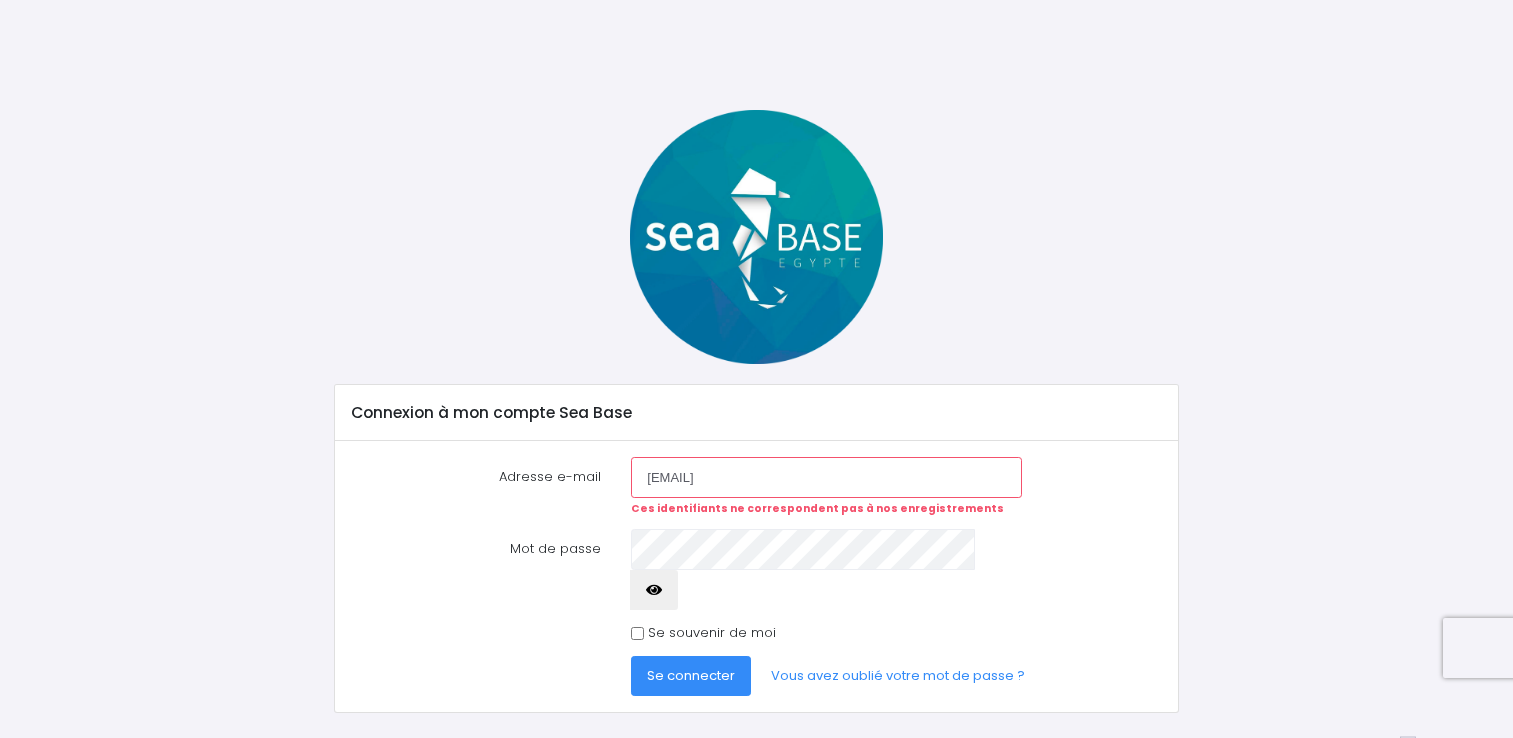 scroll, scrollTop: 0, scrollLeft: 0, axis: both 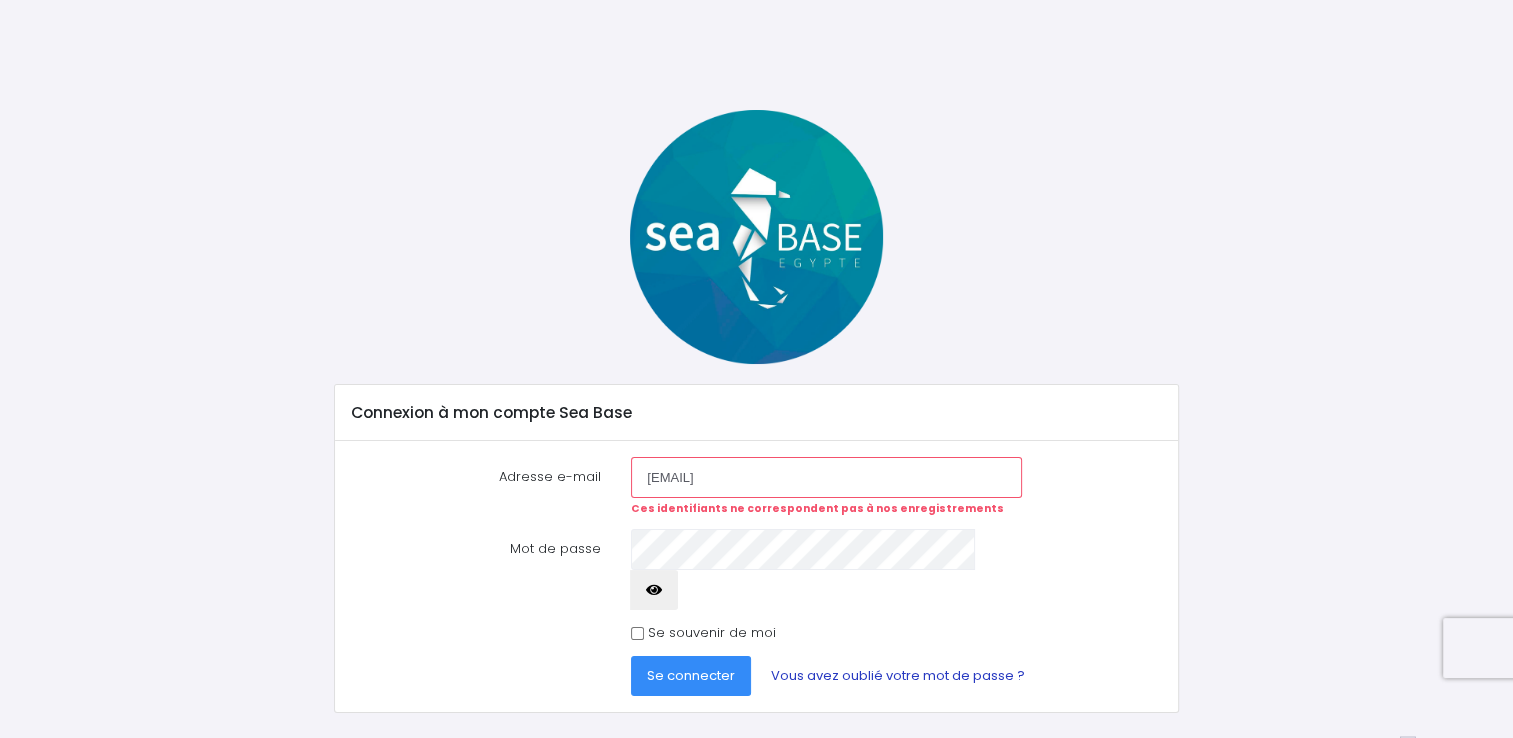 click on "Vous avez oublié votre mot de passe ?" at bounding box center [898, 676] 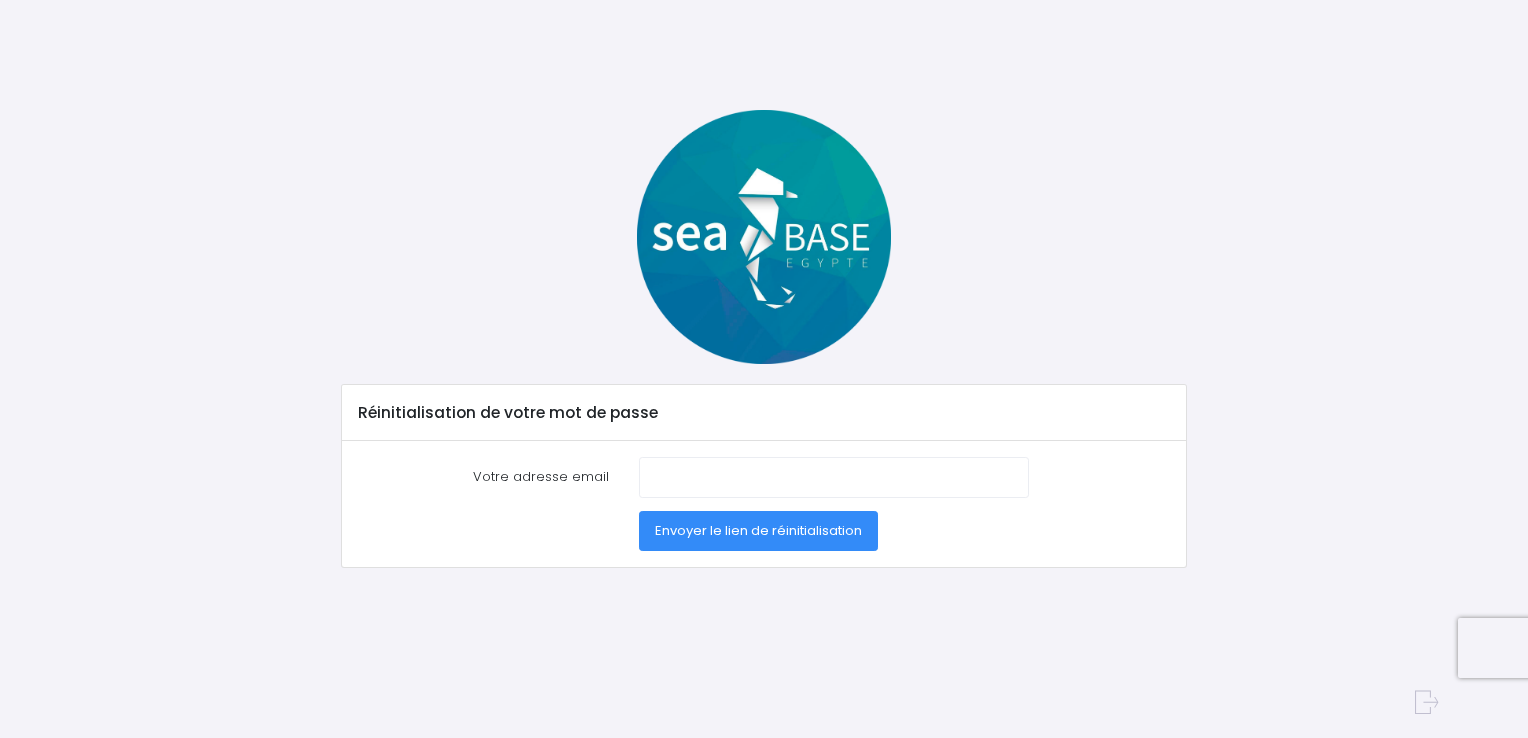 scroll, scrollTop: 0, scrollLeft: 0, axis: both 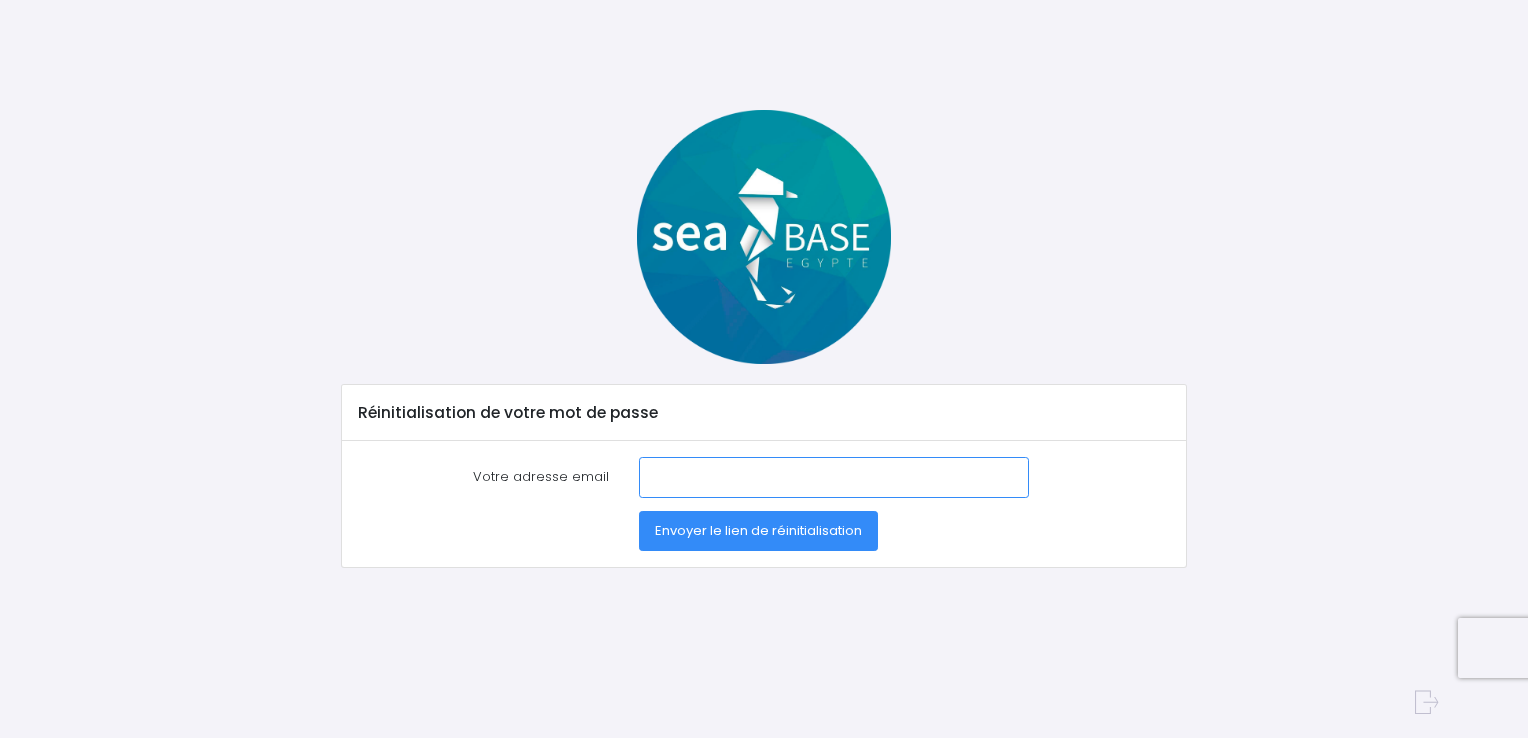 click on "Votre adresse email" at bounding box center [834, 477] 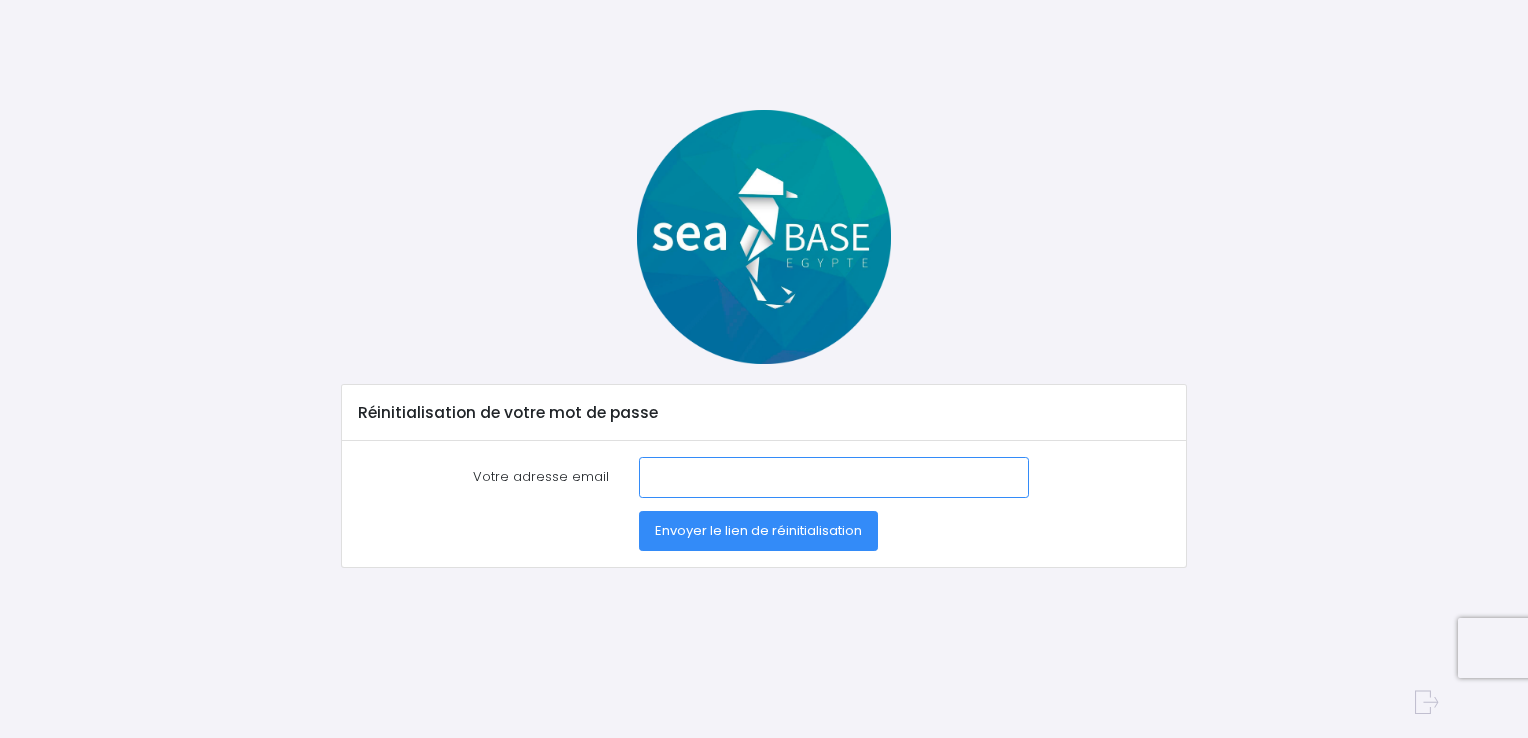 type on "[USERNAME]@example.com" 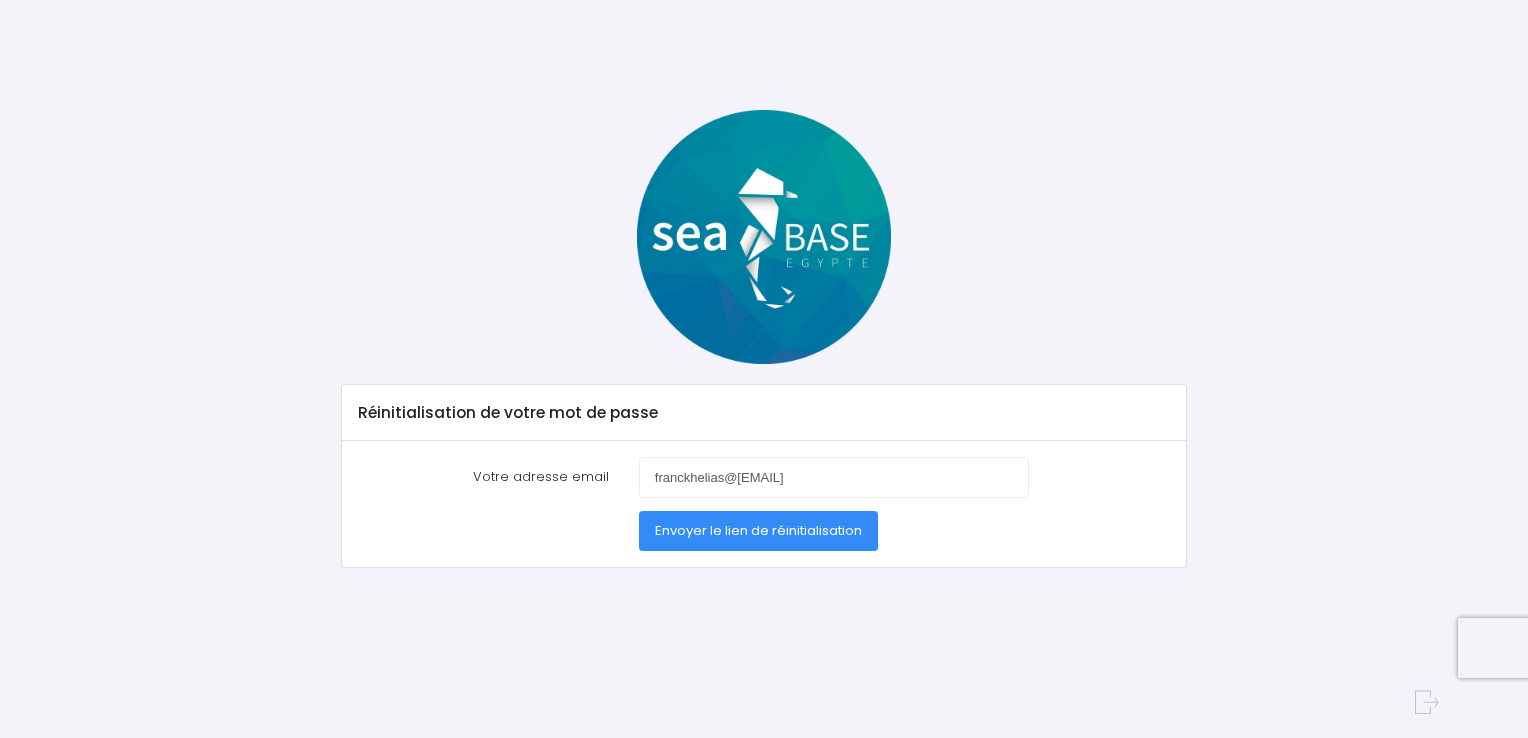 click on "Envoyer le lien de réinitialisation" at bounding box center (758, 530) 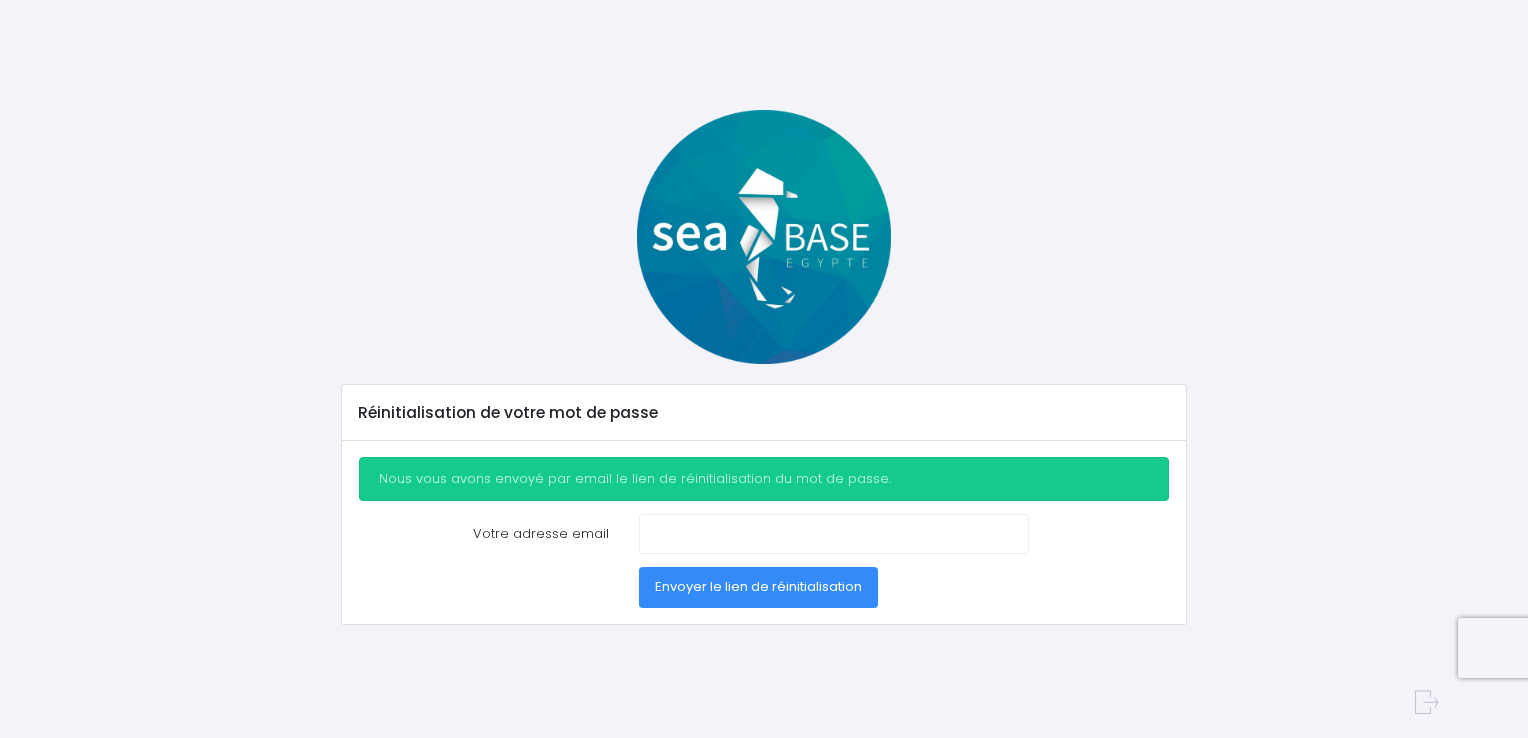 scroll, scrollTop: 0, scrollLeft: 0, axis: both 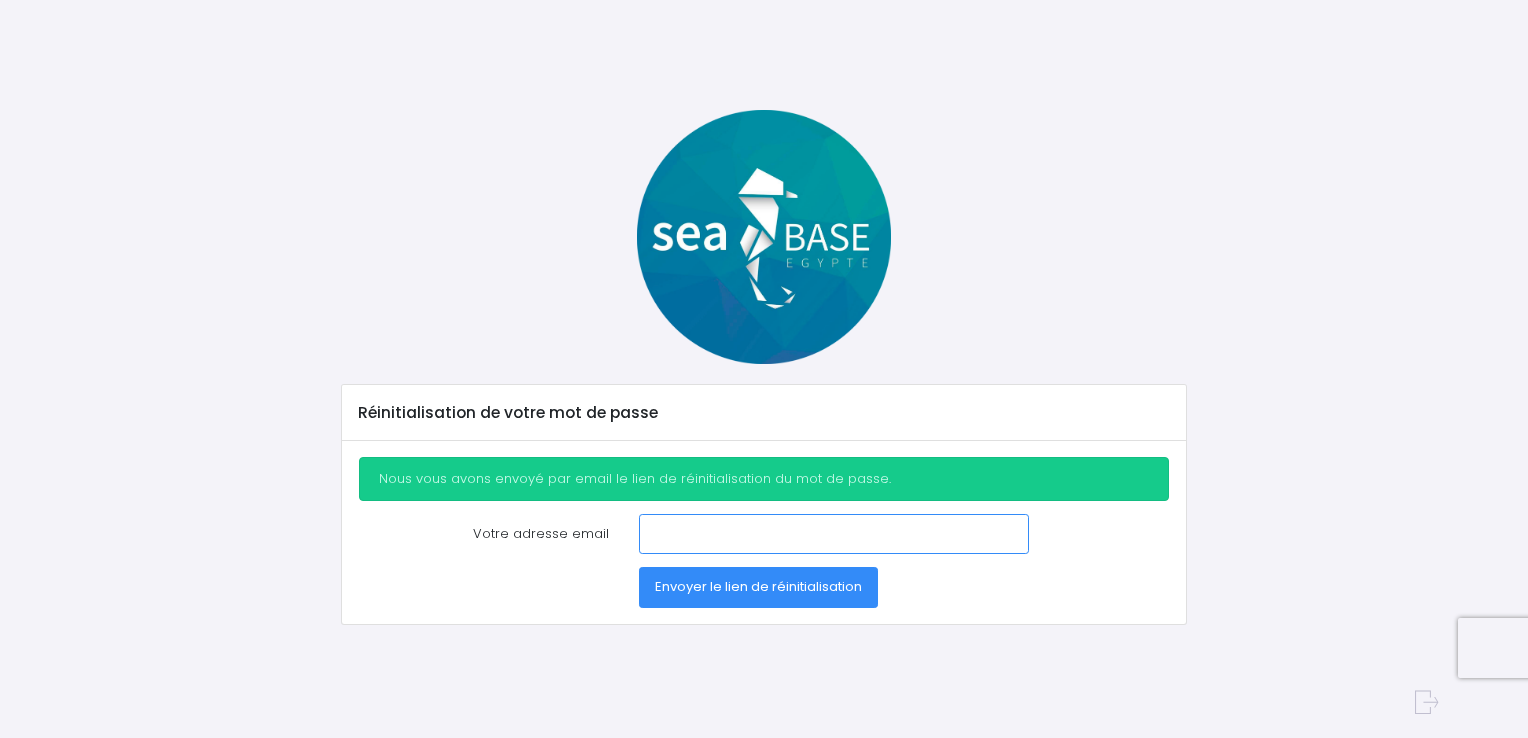 drag, startPoint x: 0, startPoint y: 0, endPoint x: 704, endPoint y: 529, distance: 880.60034 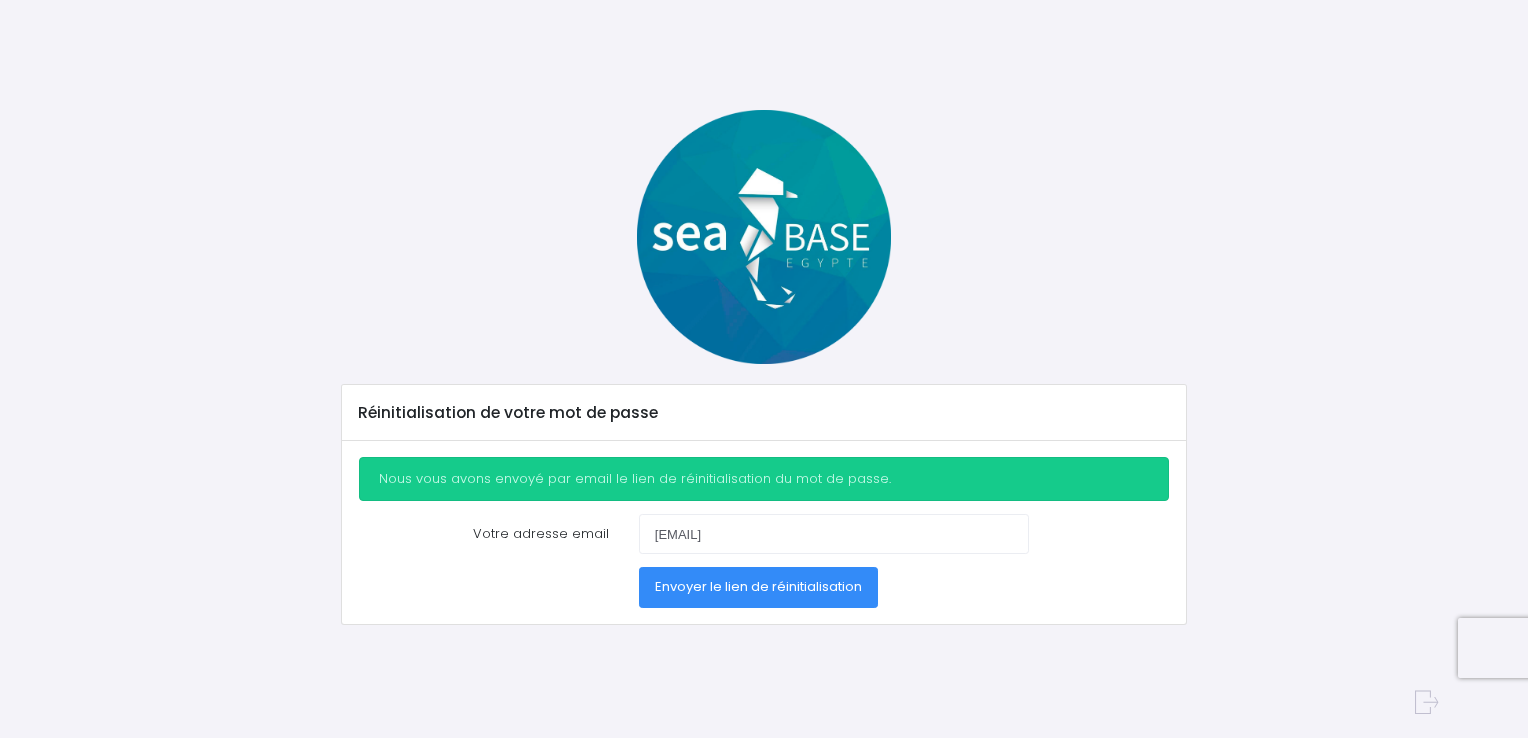 click on "Envoyer le lien de réinitialisation" at bounding box center [758, 586] 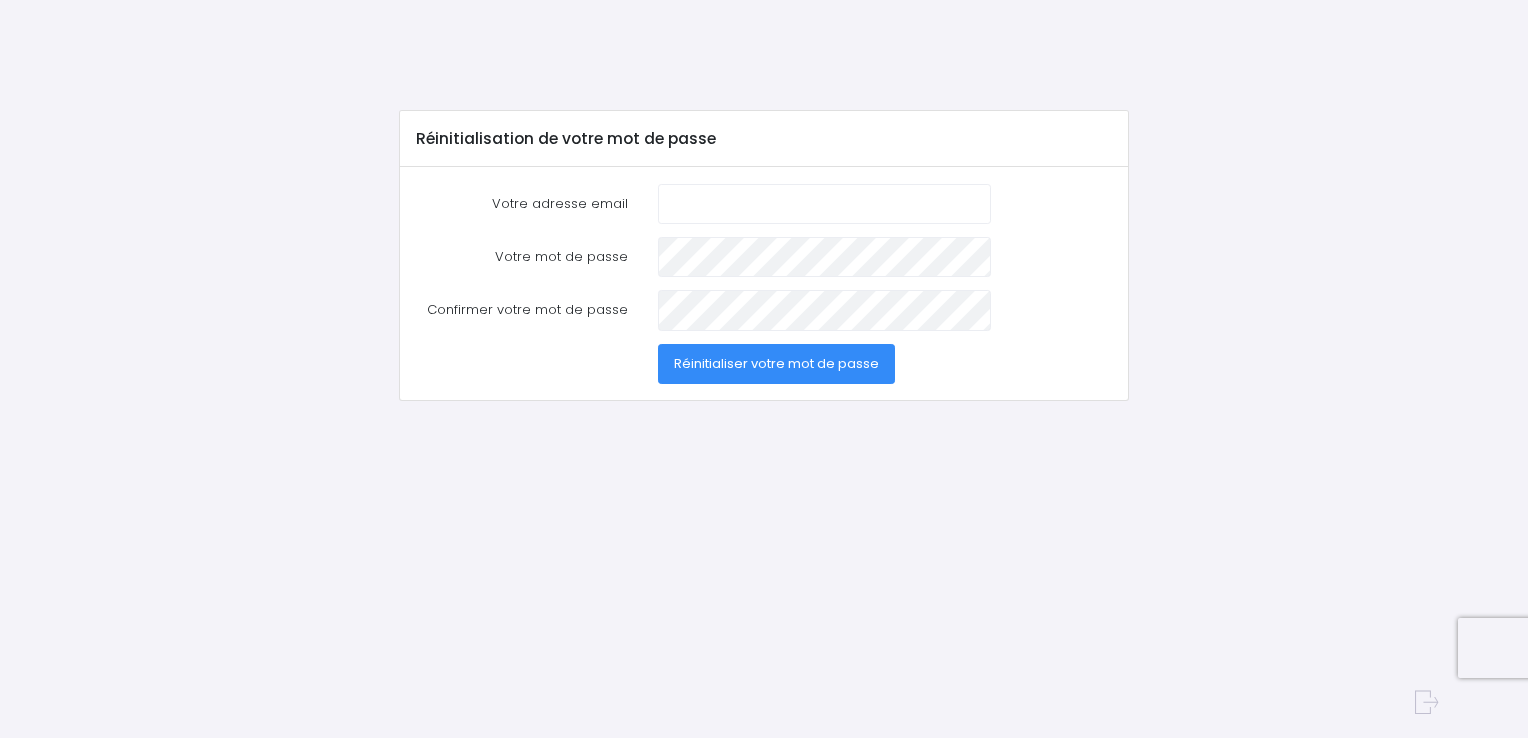 scroll, scrollTop: 0, scrollLeft: 0, axis: both 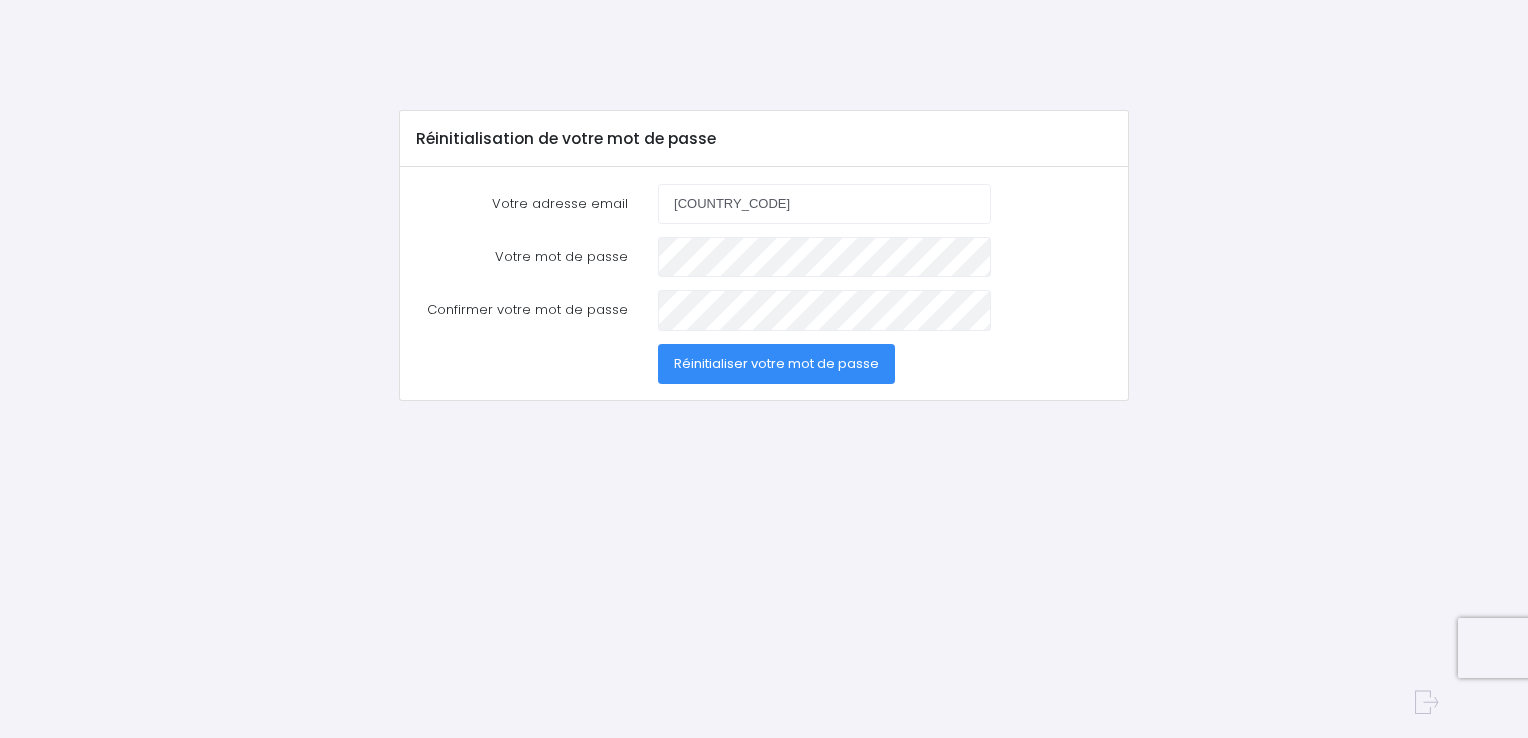 type on "[EMAIL]" 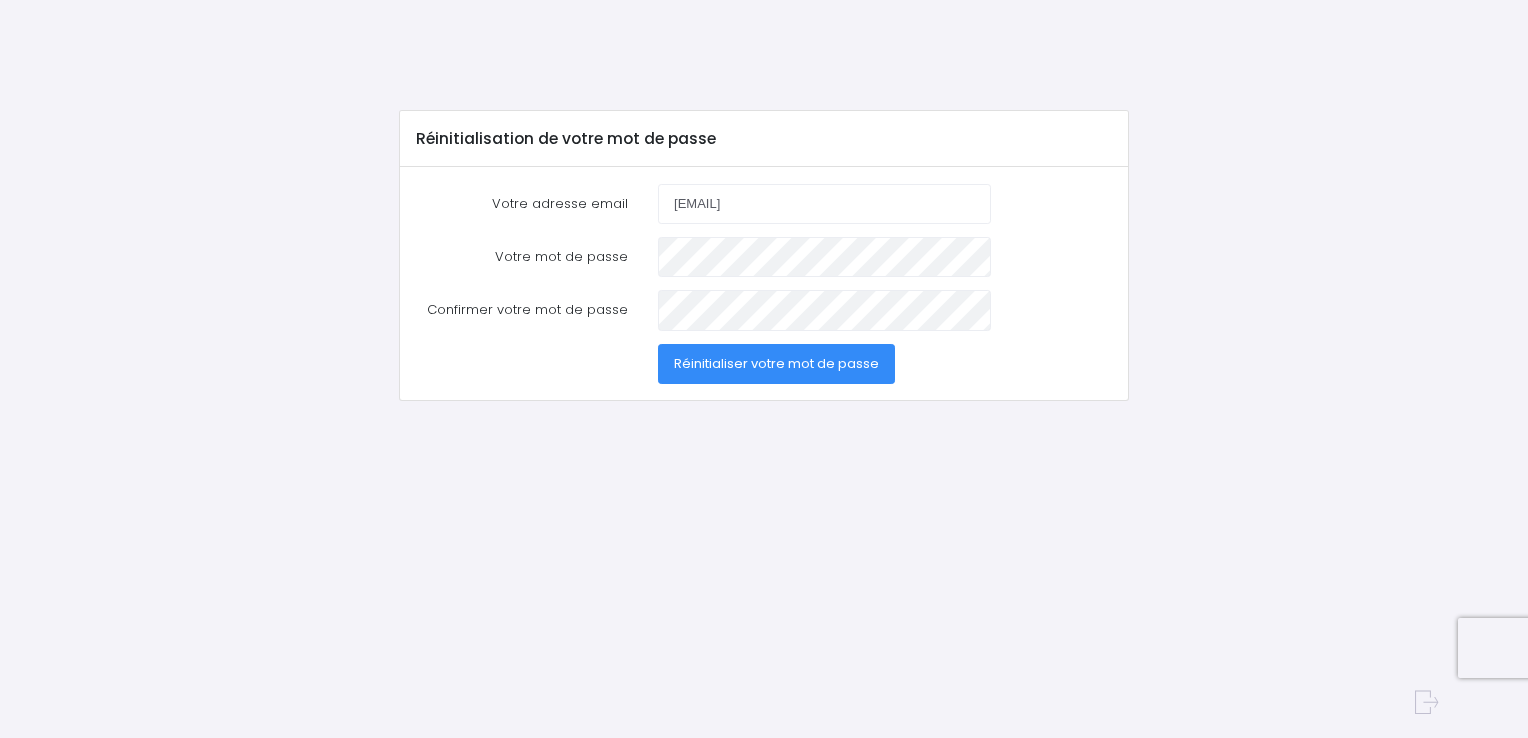 click on "Réinitialiser votre mot de passe" at bounding box center (776, 364) 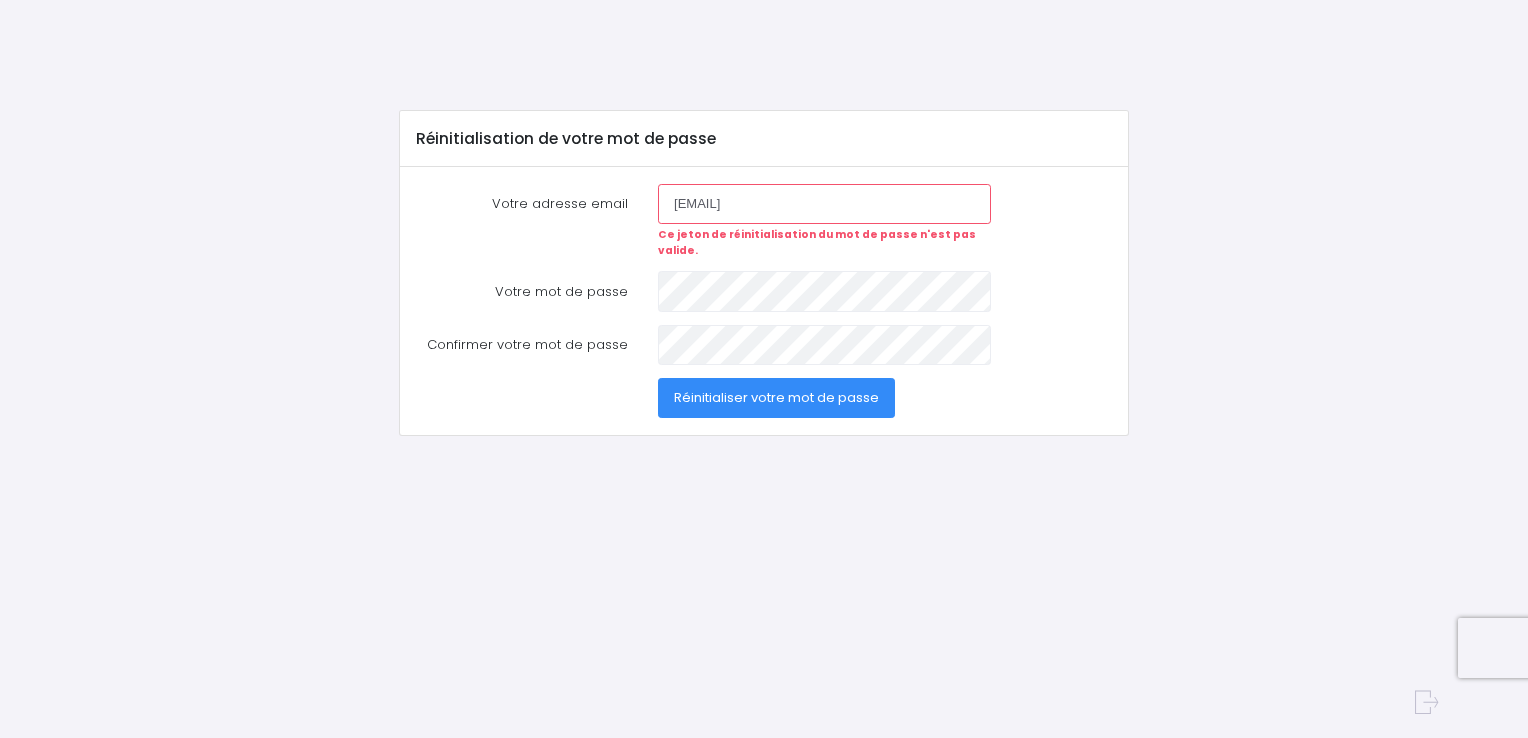 scroll, scrollTop: 0, scrollLeft: 0, axis: both 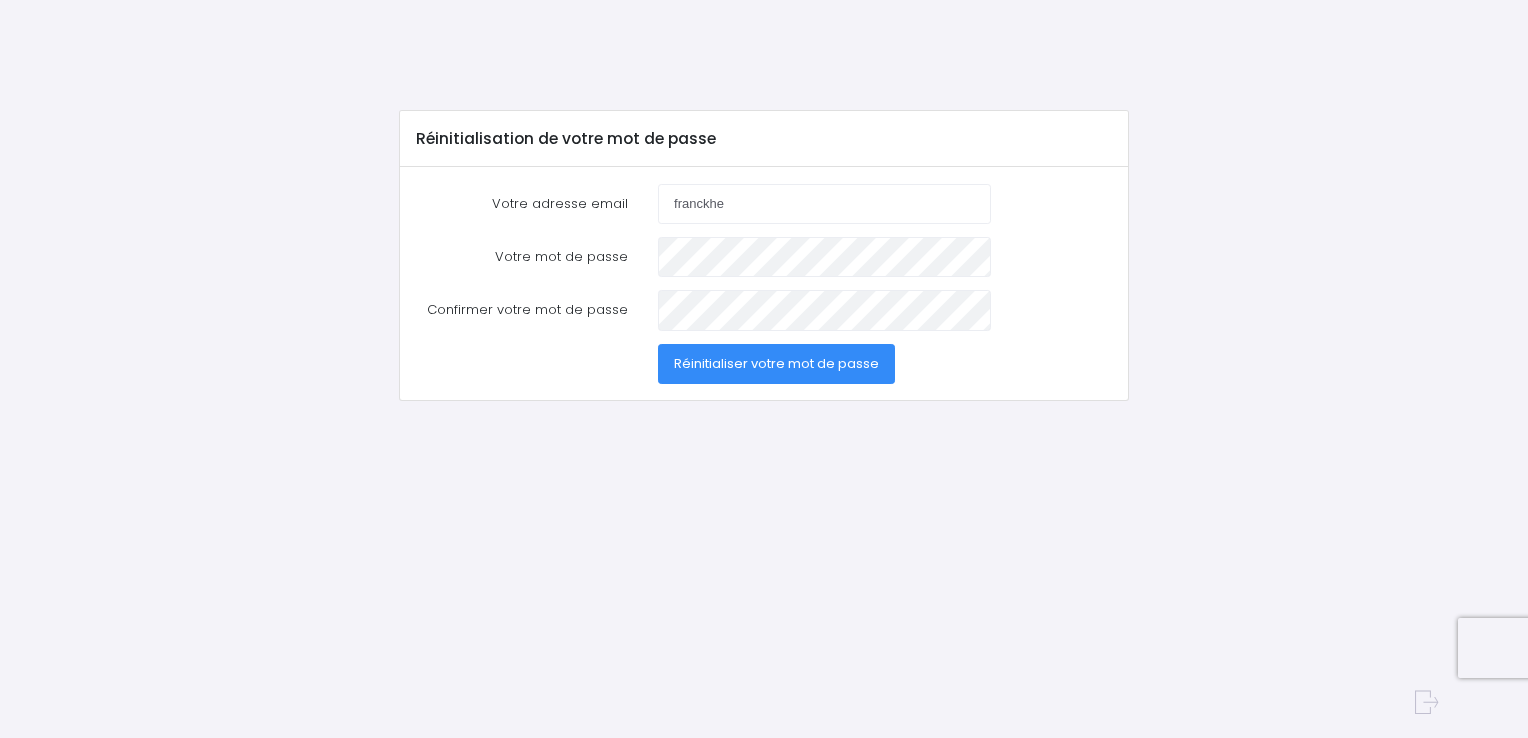 type on "[USERNAME]@example.com" 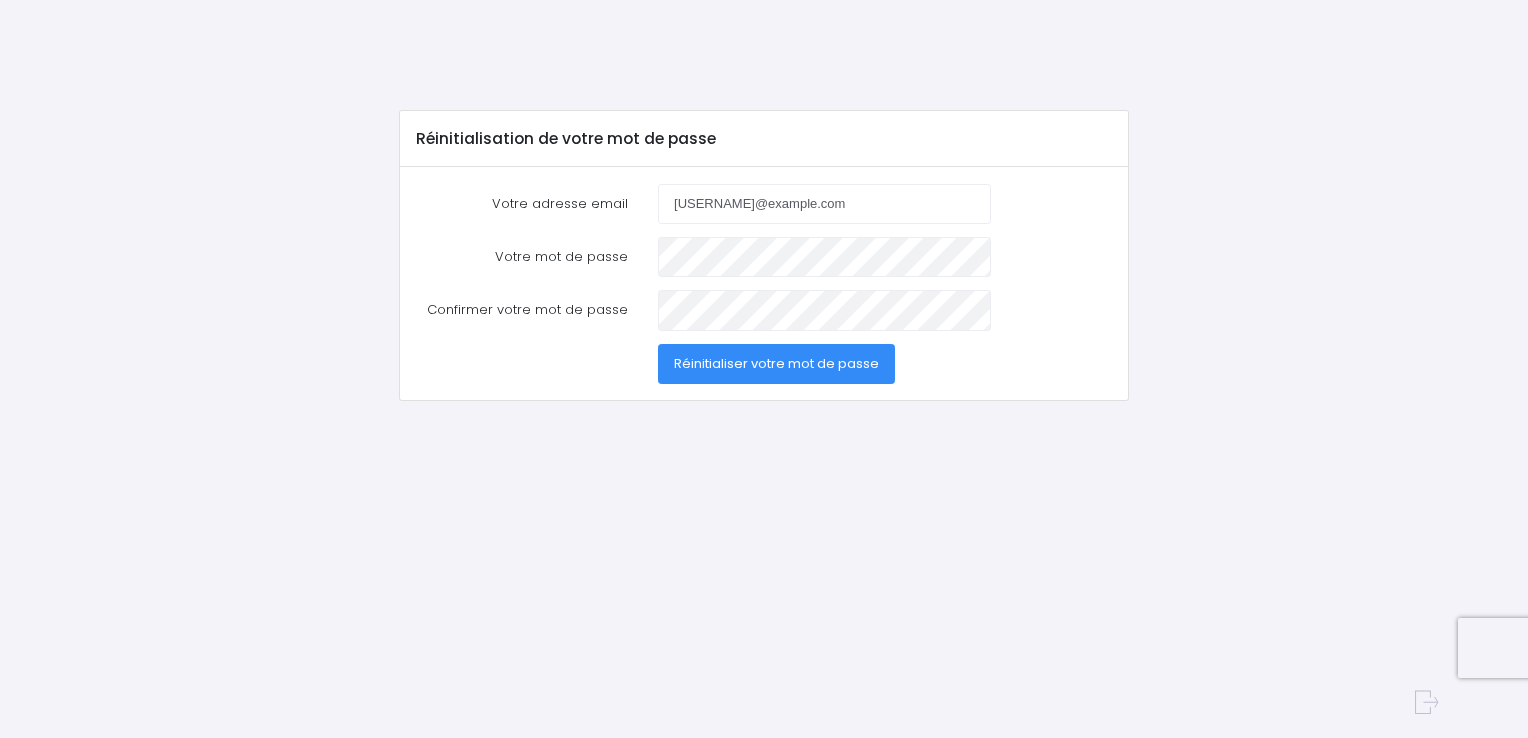 click on "Réinitialiser votre mot de passe" at bounding box center (776, 363) 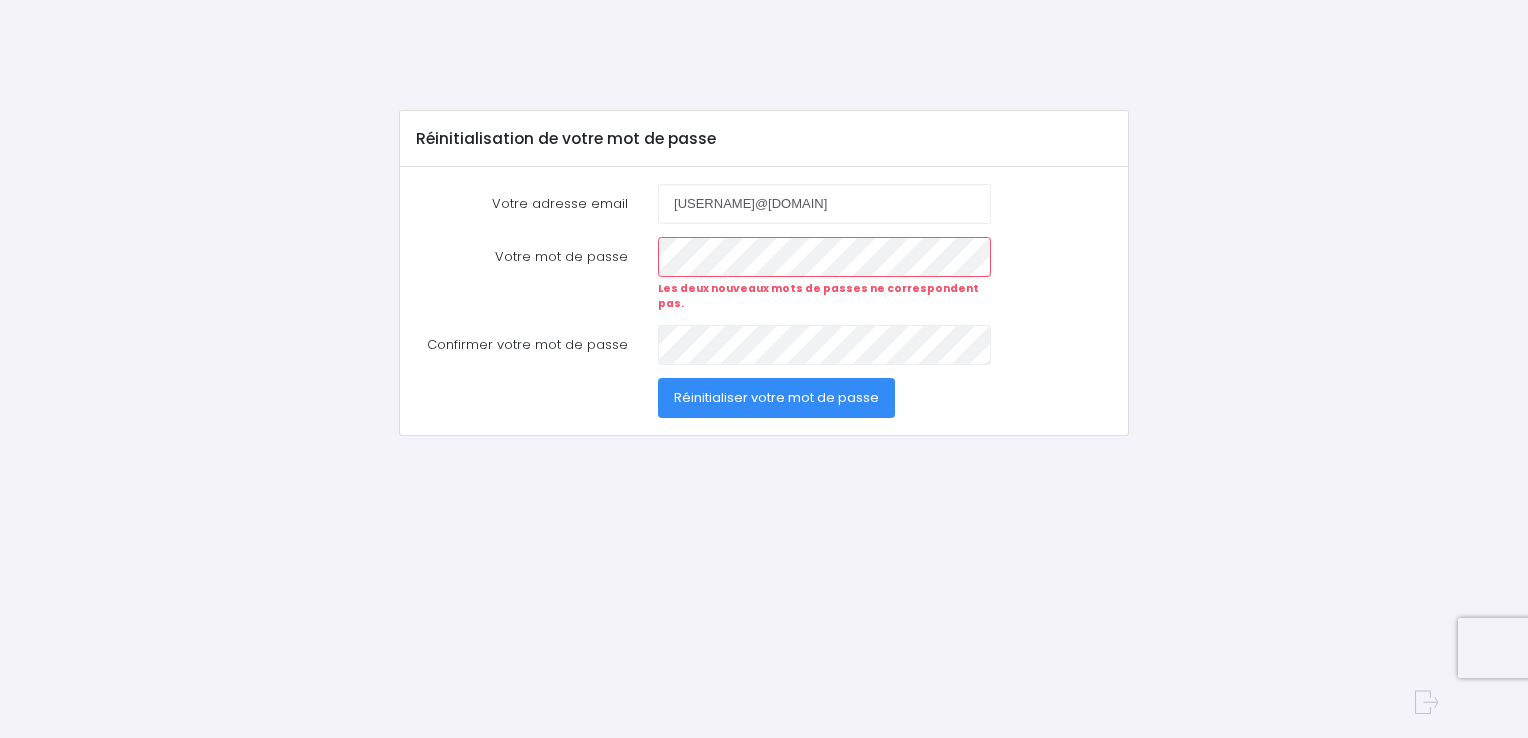 scroll, scrollTop: 0, scrollLeft: 0, axis: both 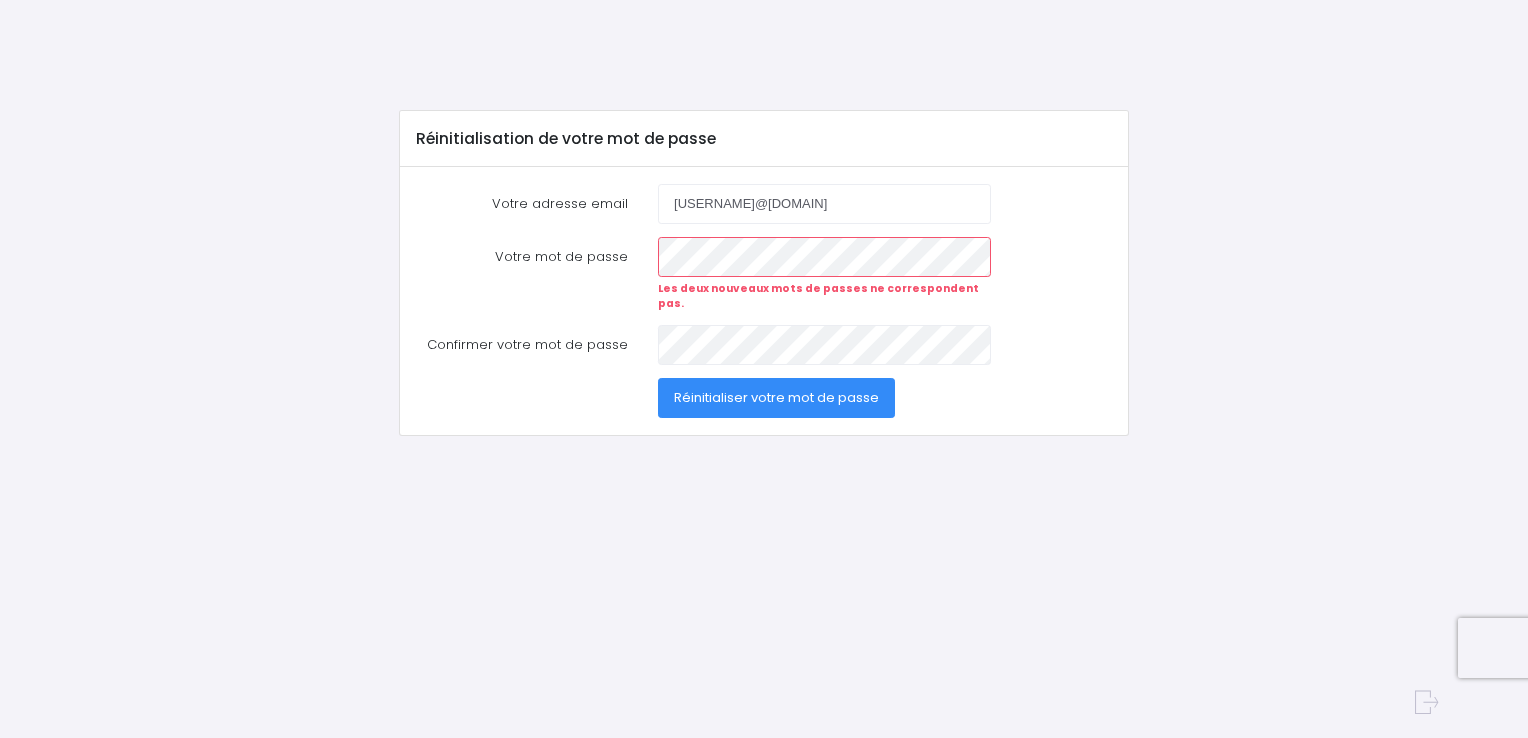 click on "Réinitialiser votre mot de passe" at bounding box center (776, 397) 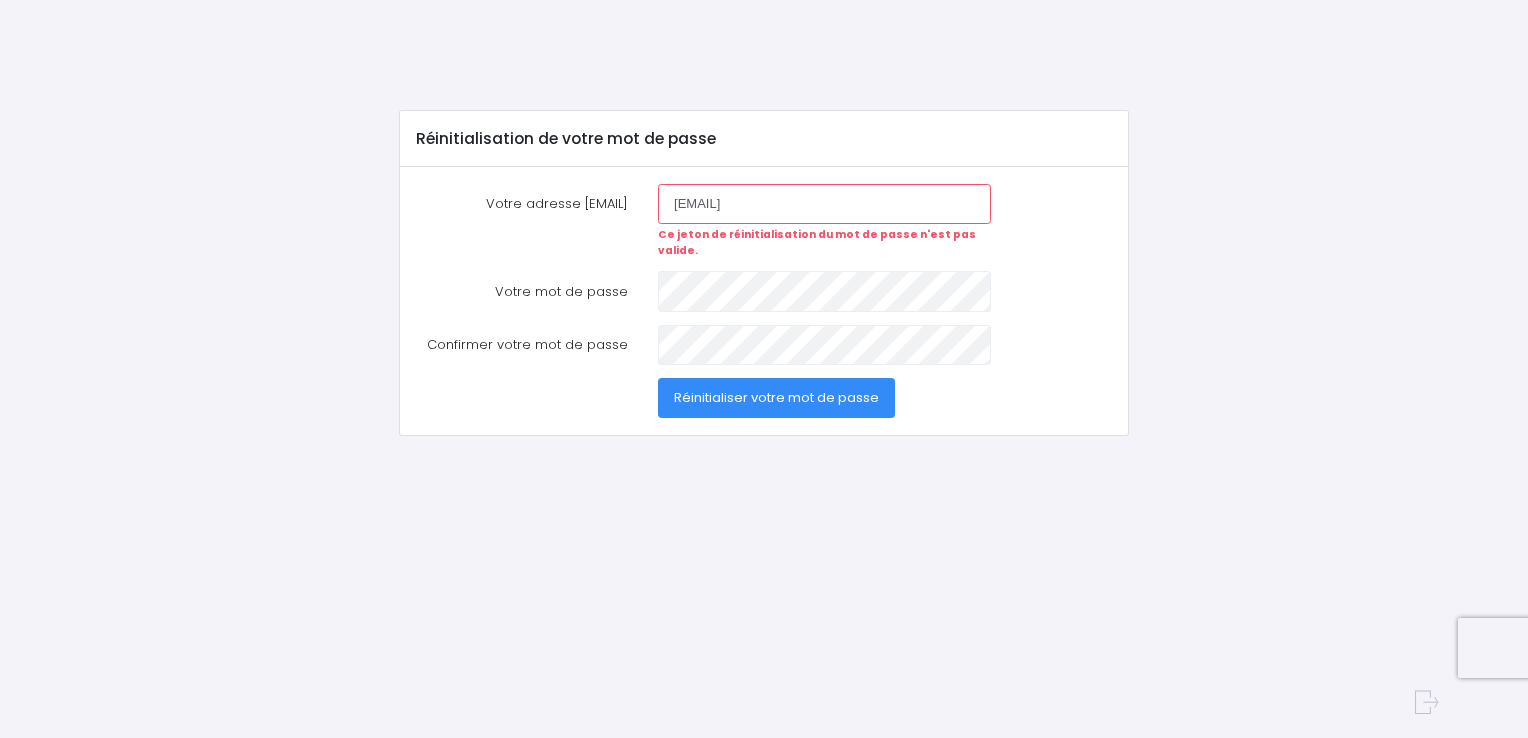 scroll, scrollTop: 0, scrollLeft: 0, axis: both 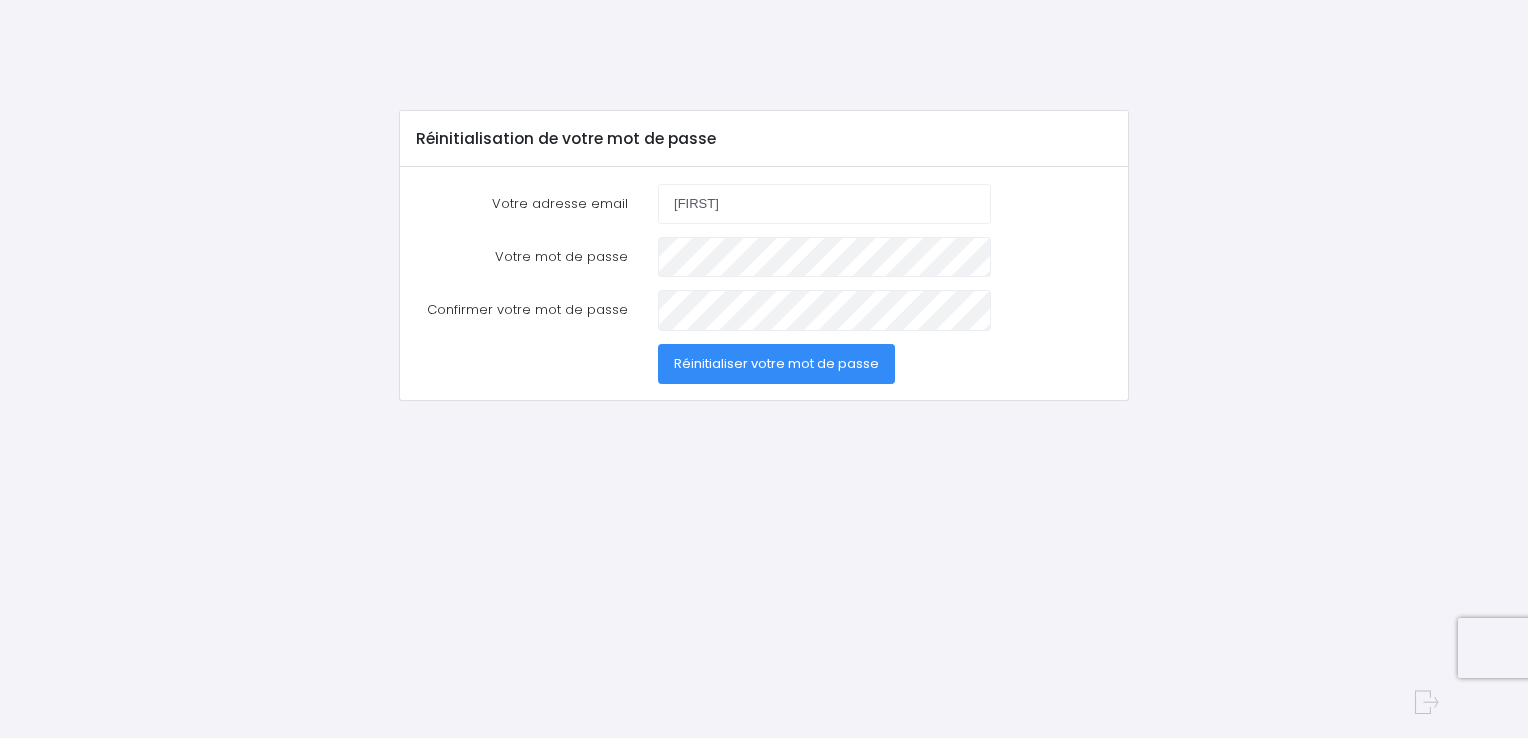 type on "[EMAIL]" 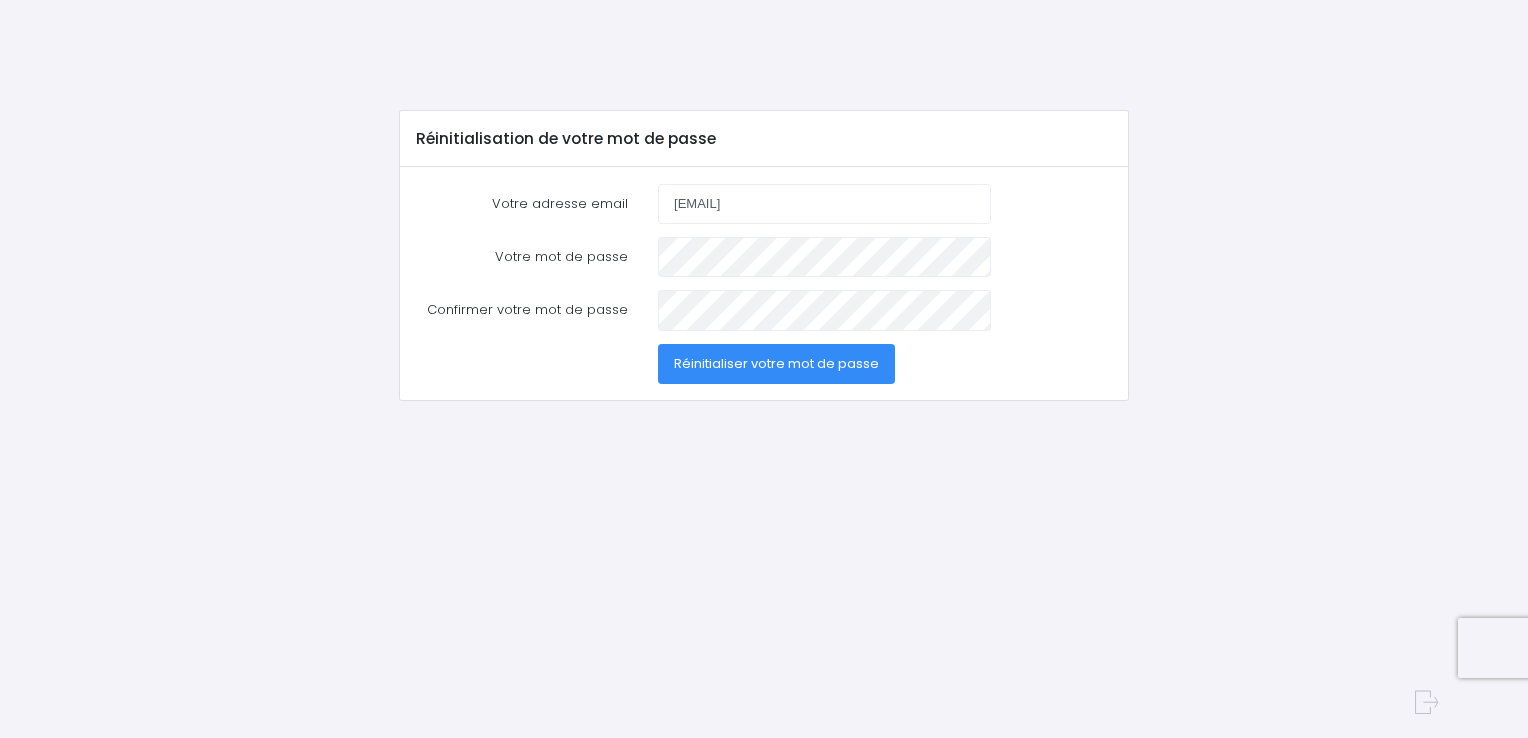 click on "Réinitialiser votre mot de passe" at bounding box center (776, 364) 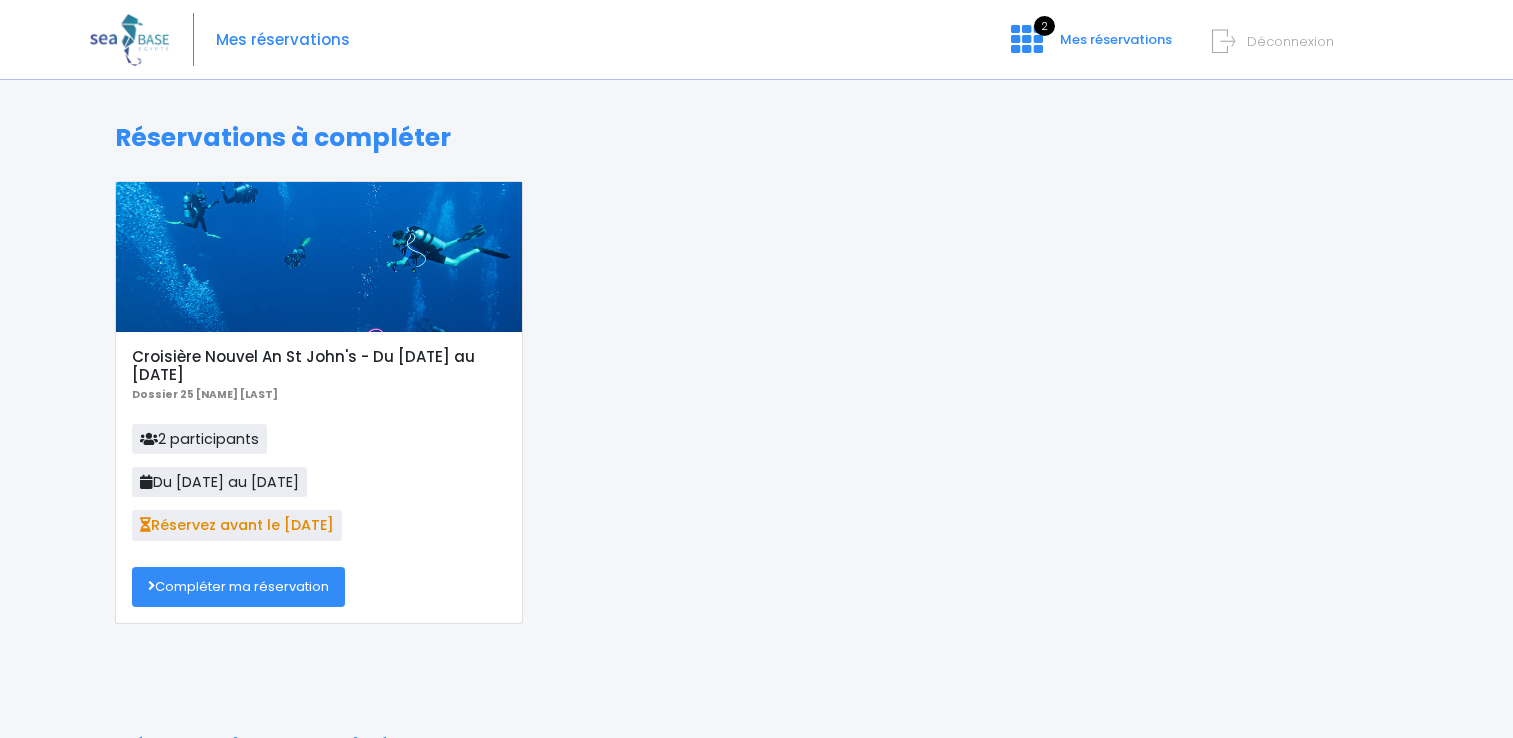 scroll, scrollTop: 0, scrollLeft: 0, axis: both 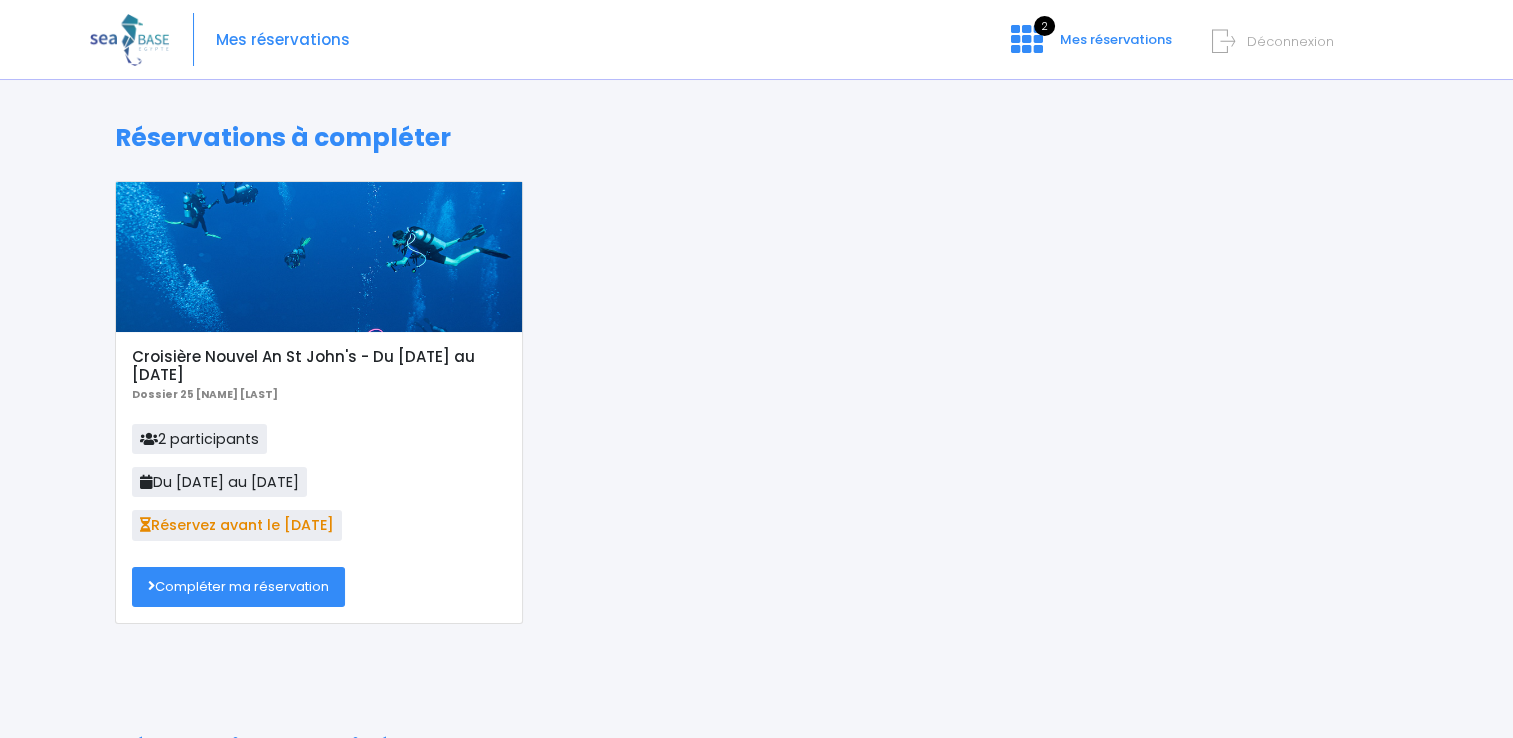 click on "Compléter ma réservation" at bounding box center [238, 587] 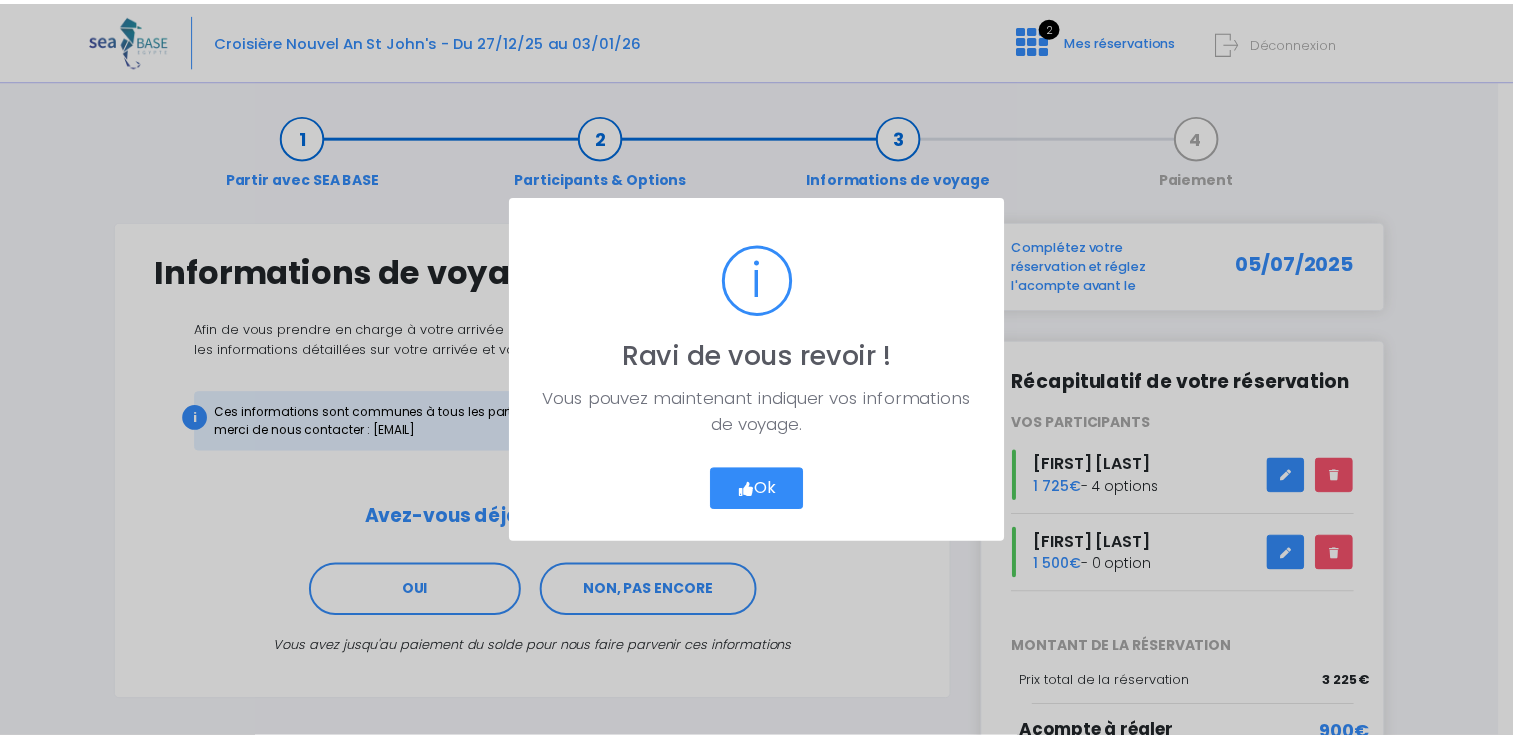 scroll, scrollTop: 0, scrollLeft: 0, axis: both 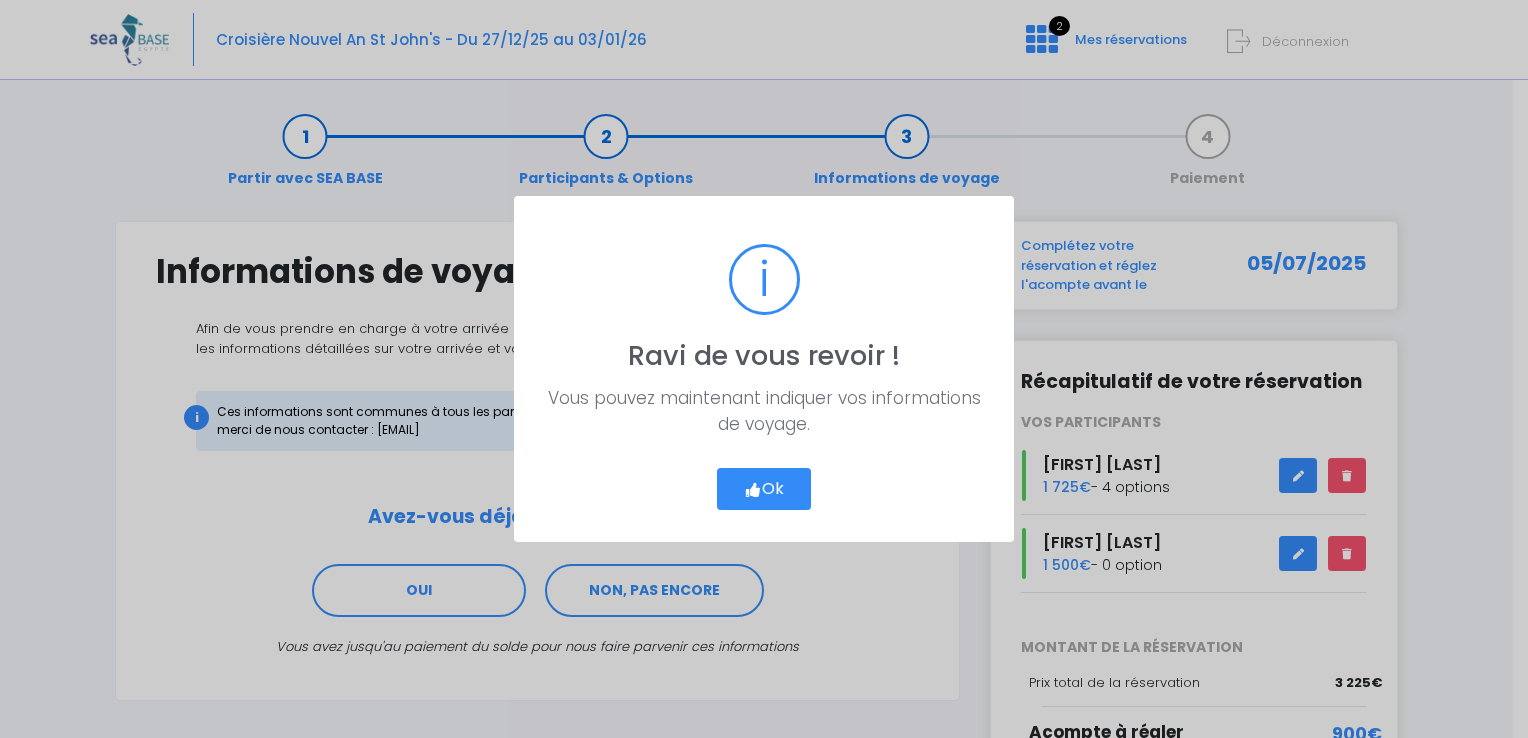 click on "Ok" at bounding box center (764, 489) 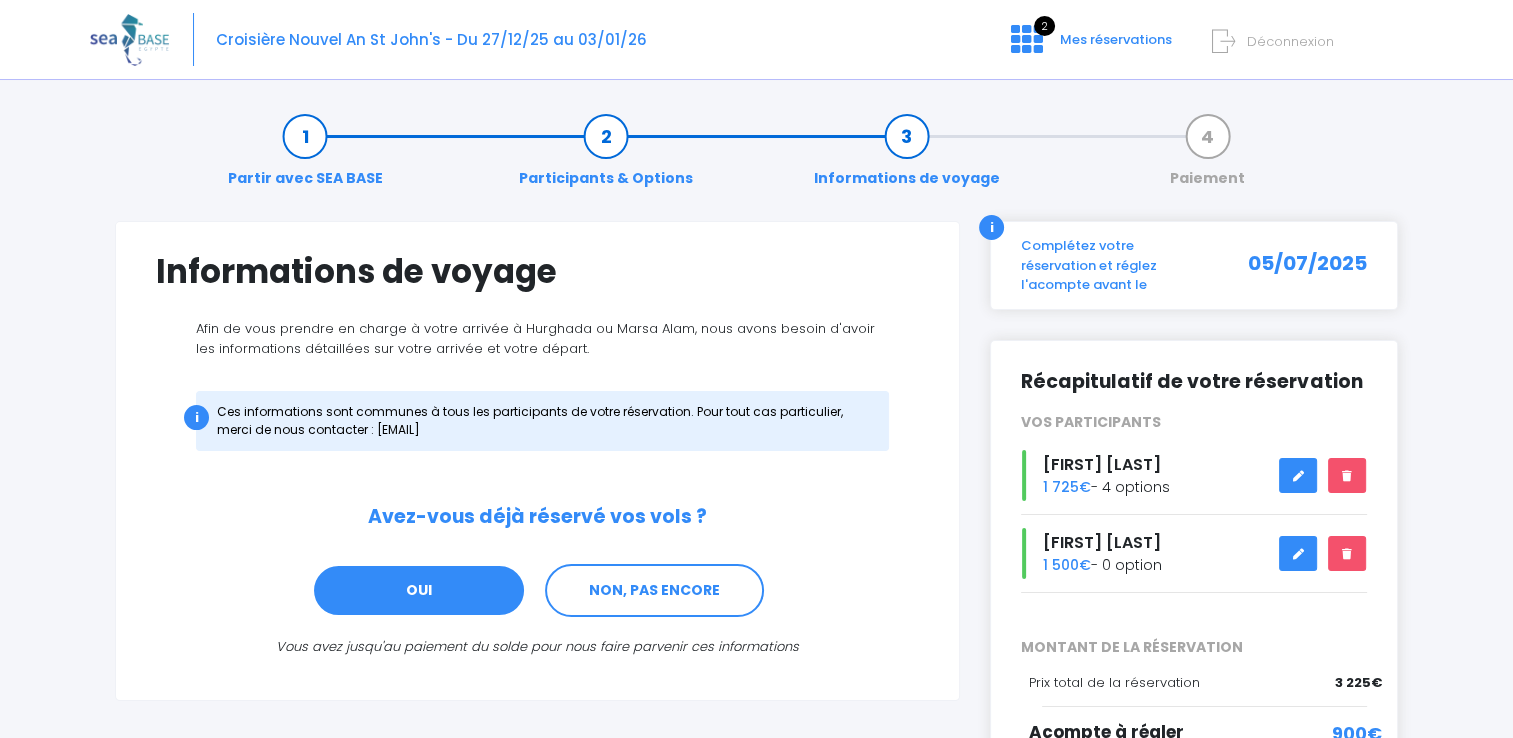 click on "OUI" at bounding box center (419, 591) 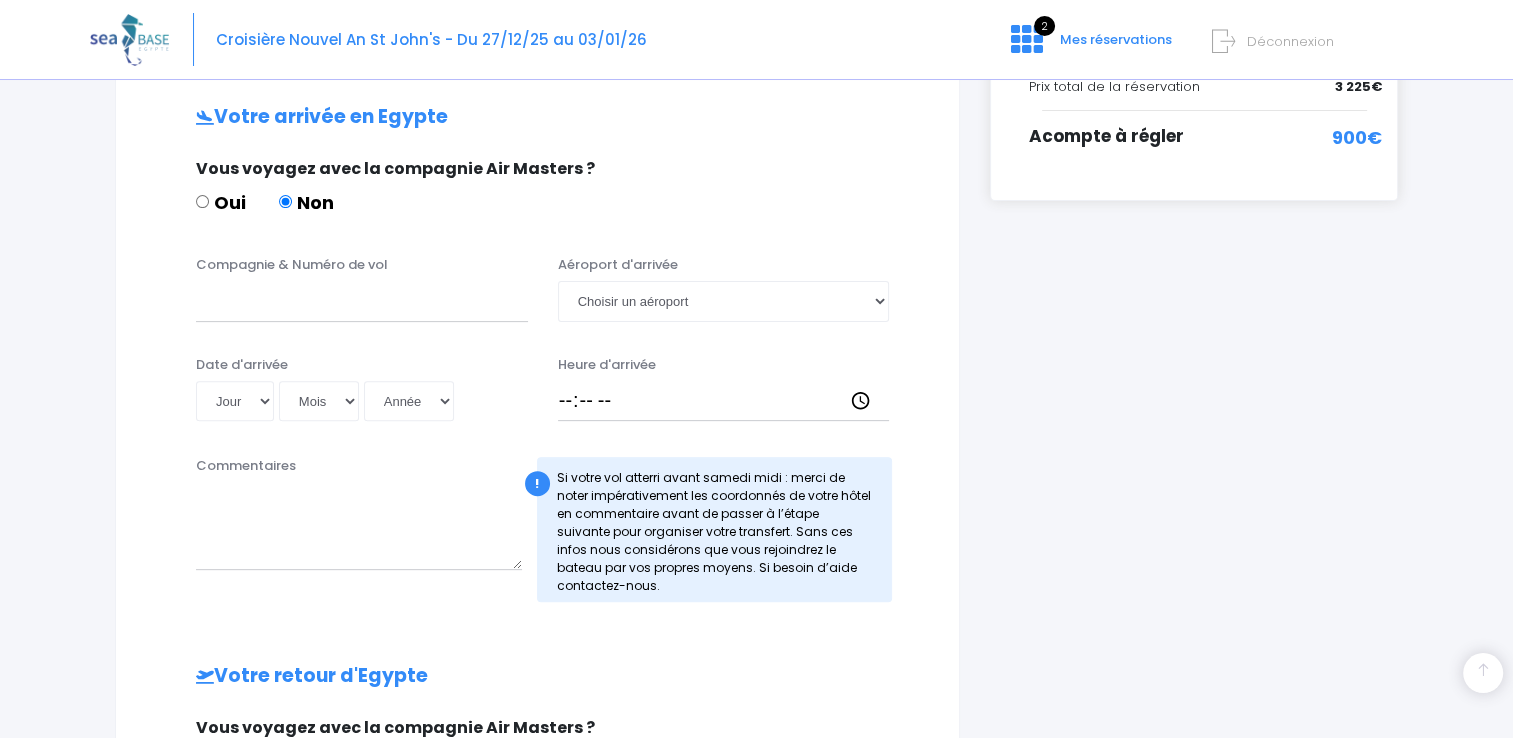 scroll, scrollTop: 600, scrollLeft: 0, axis: vertical 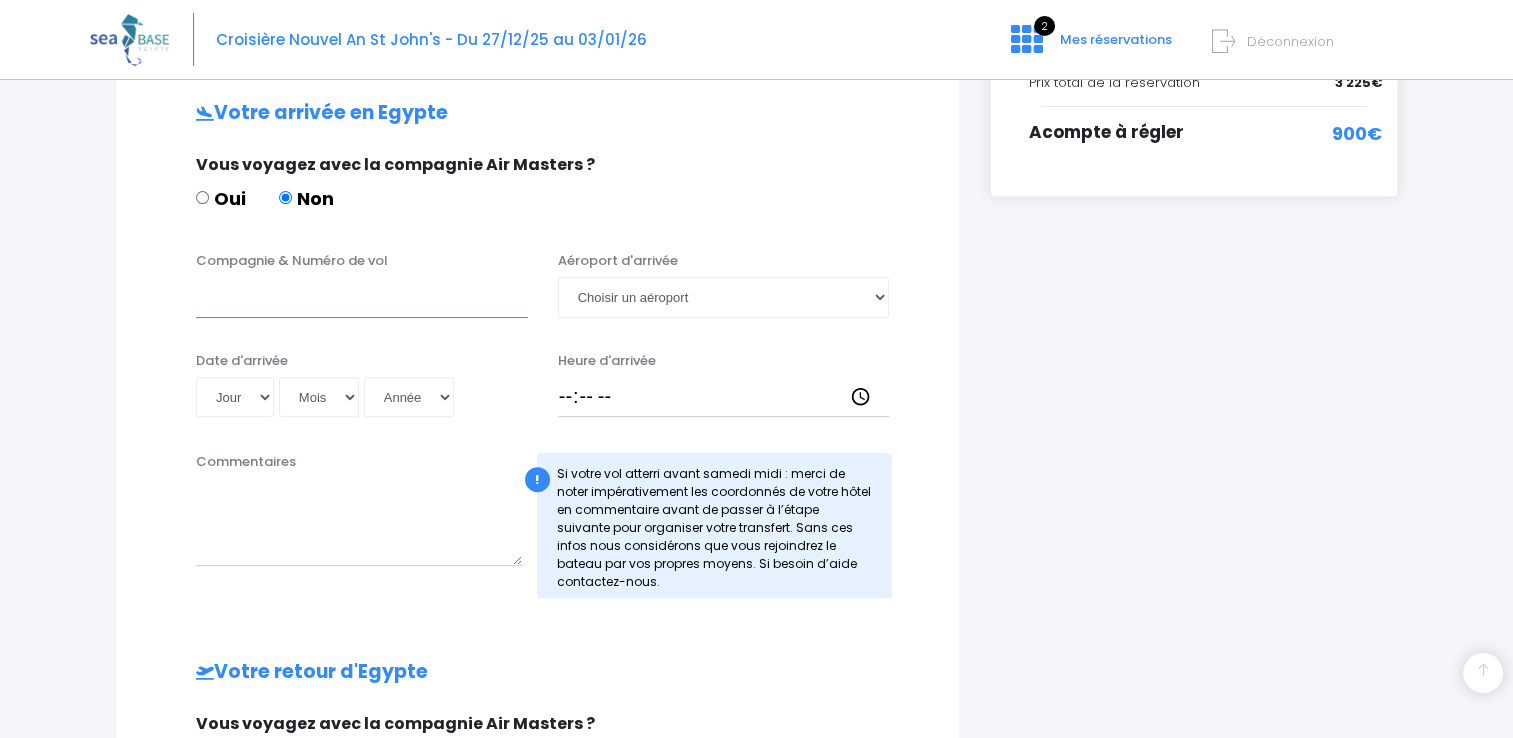 click on "Compagnie & Numéro de vol" at bounding box center [362, 297] 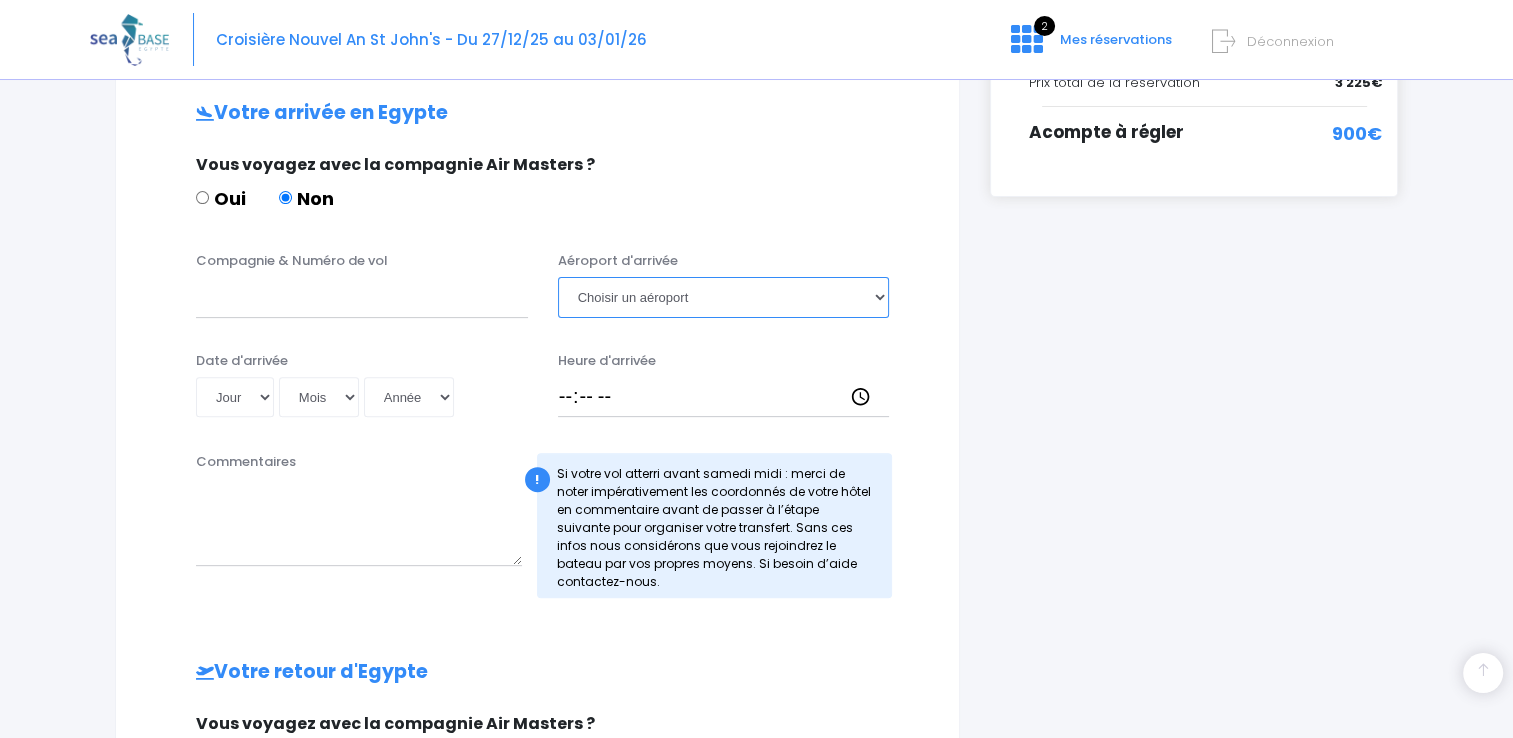 click on "Choisir un aéroport
Hurghada
Marsa Alam" at bounding box center (724, 297) 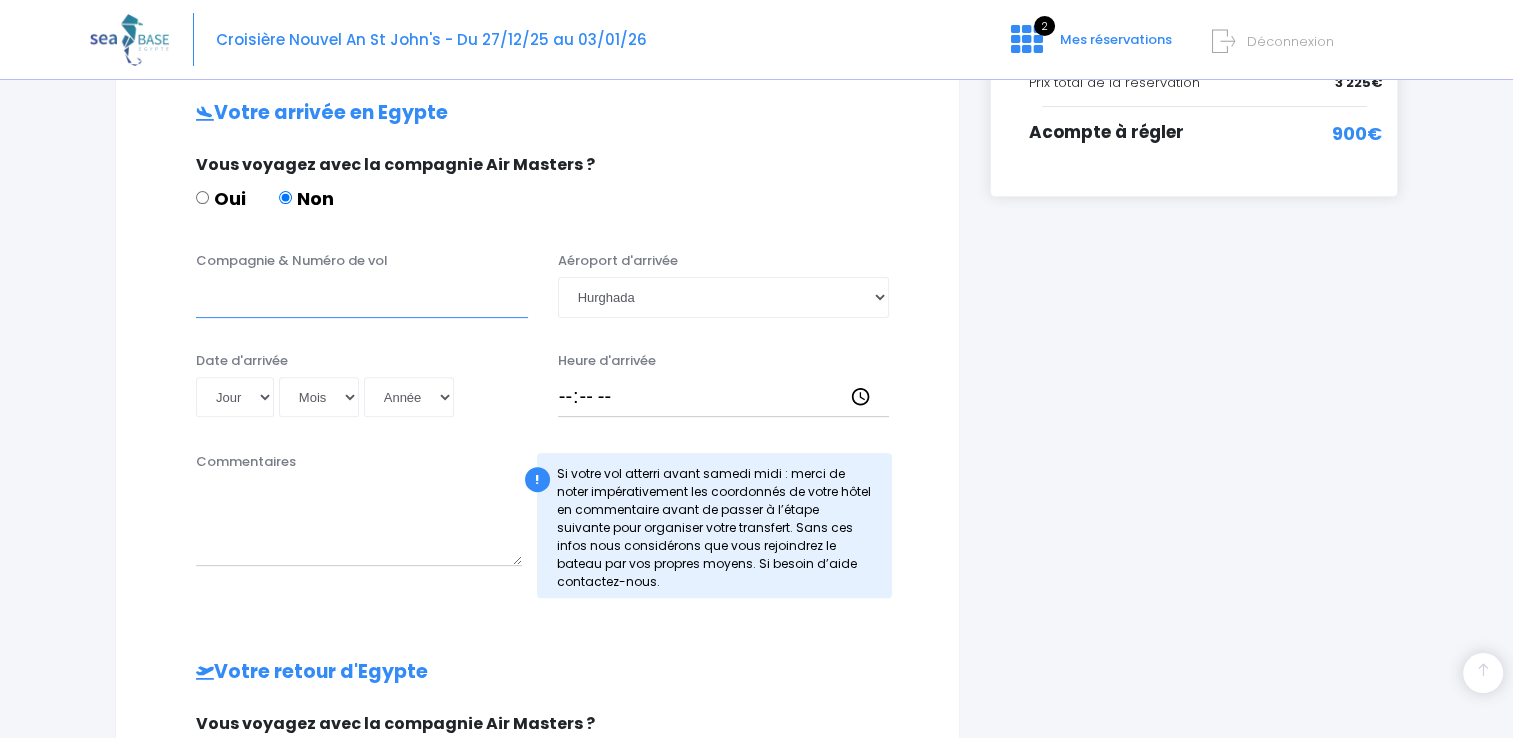 click on "Compagnie & Numéro de vol" at bounding box center [362, 297] 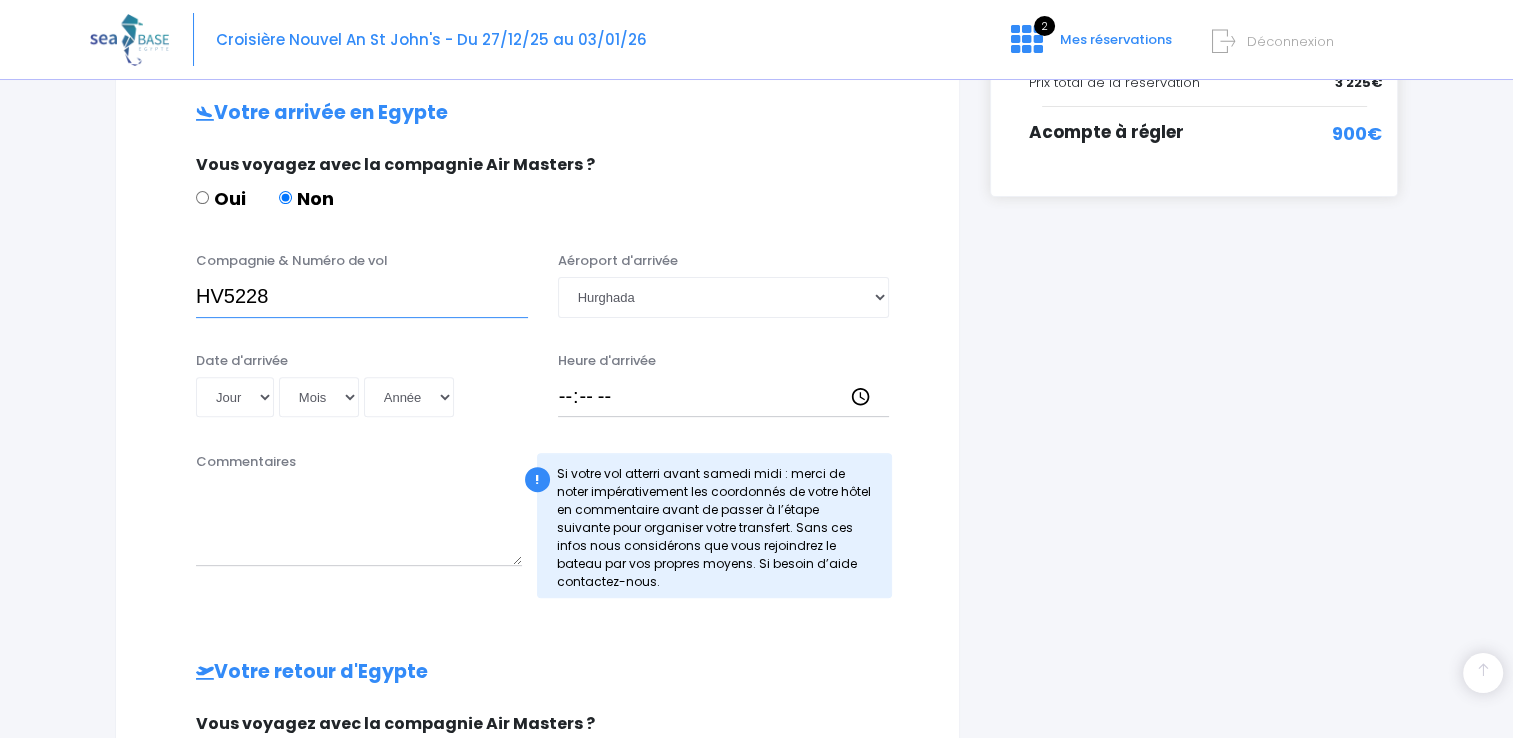 type on "HV[NUMBER]" 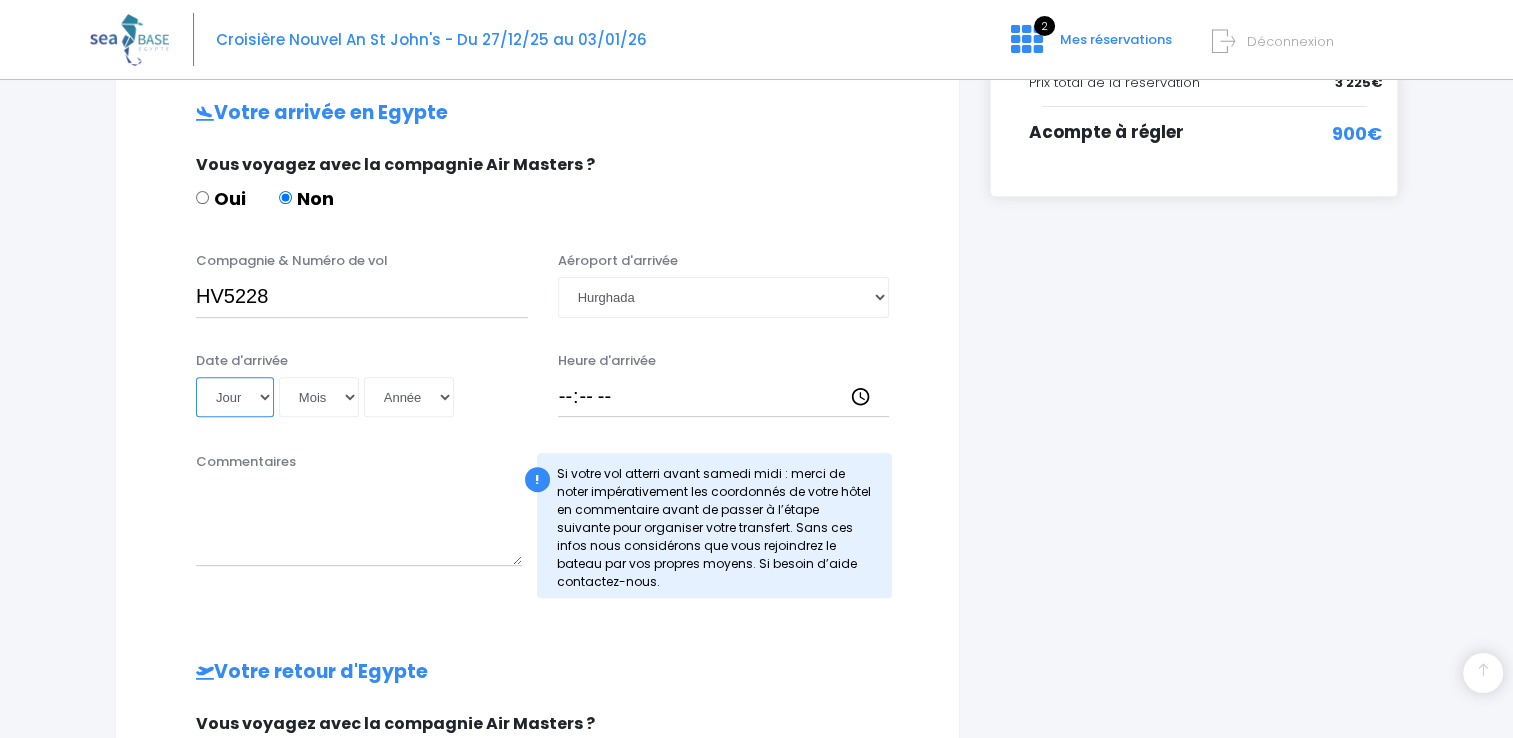 click on "Jour 01 02 03 04 05 06 07 08 09 10 11 12 13 14 15 16 17 18 19 20 21 22 23 24 25 26 27 28 29 30 31" at bounding box center [235, 397] 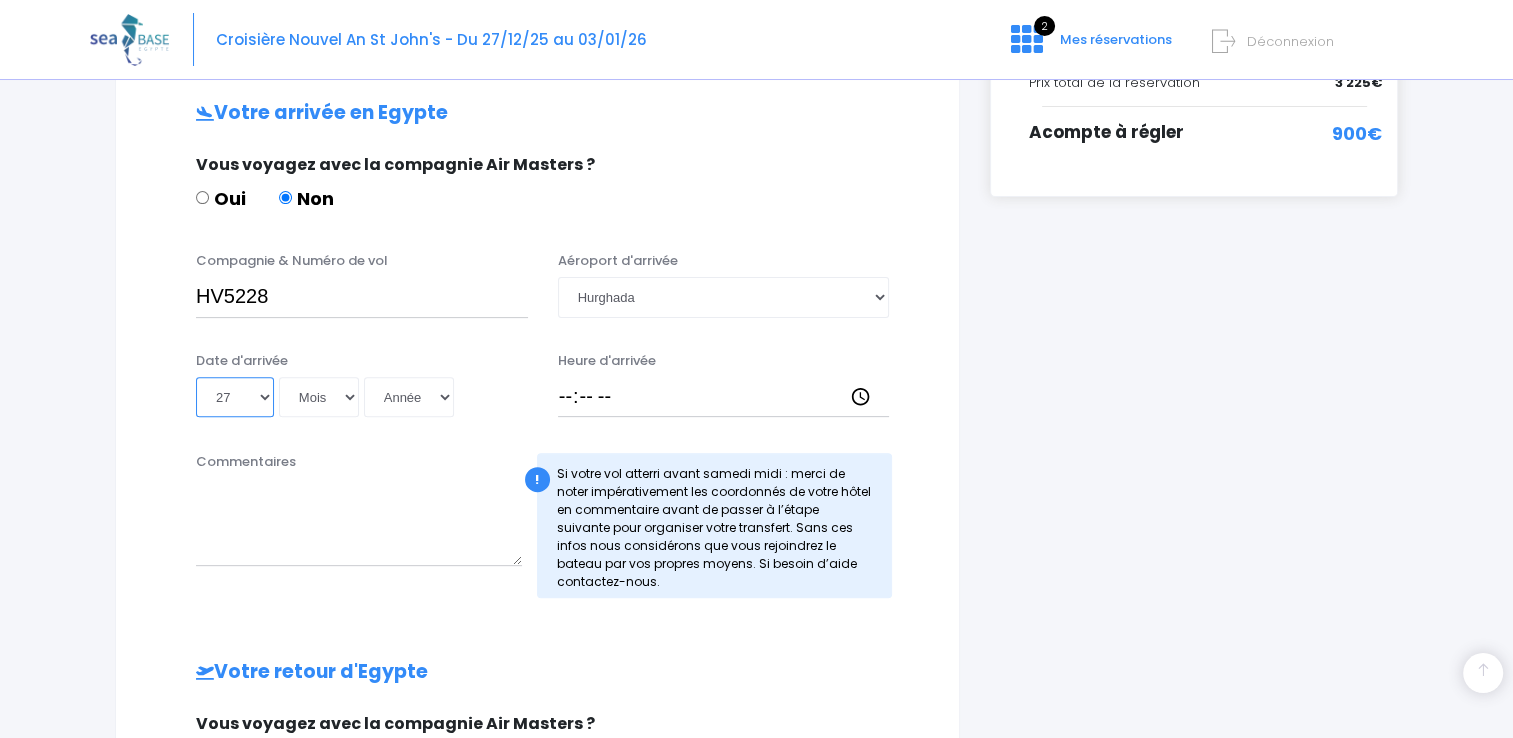 click on "Jour 01 02 03 04 05 06 07 08 09 10 11 12 13 14 15 16 17 18 19 20 21 22 23 24 25 26 27 28 29 30 31" at bounding box center [235, 397] 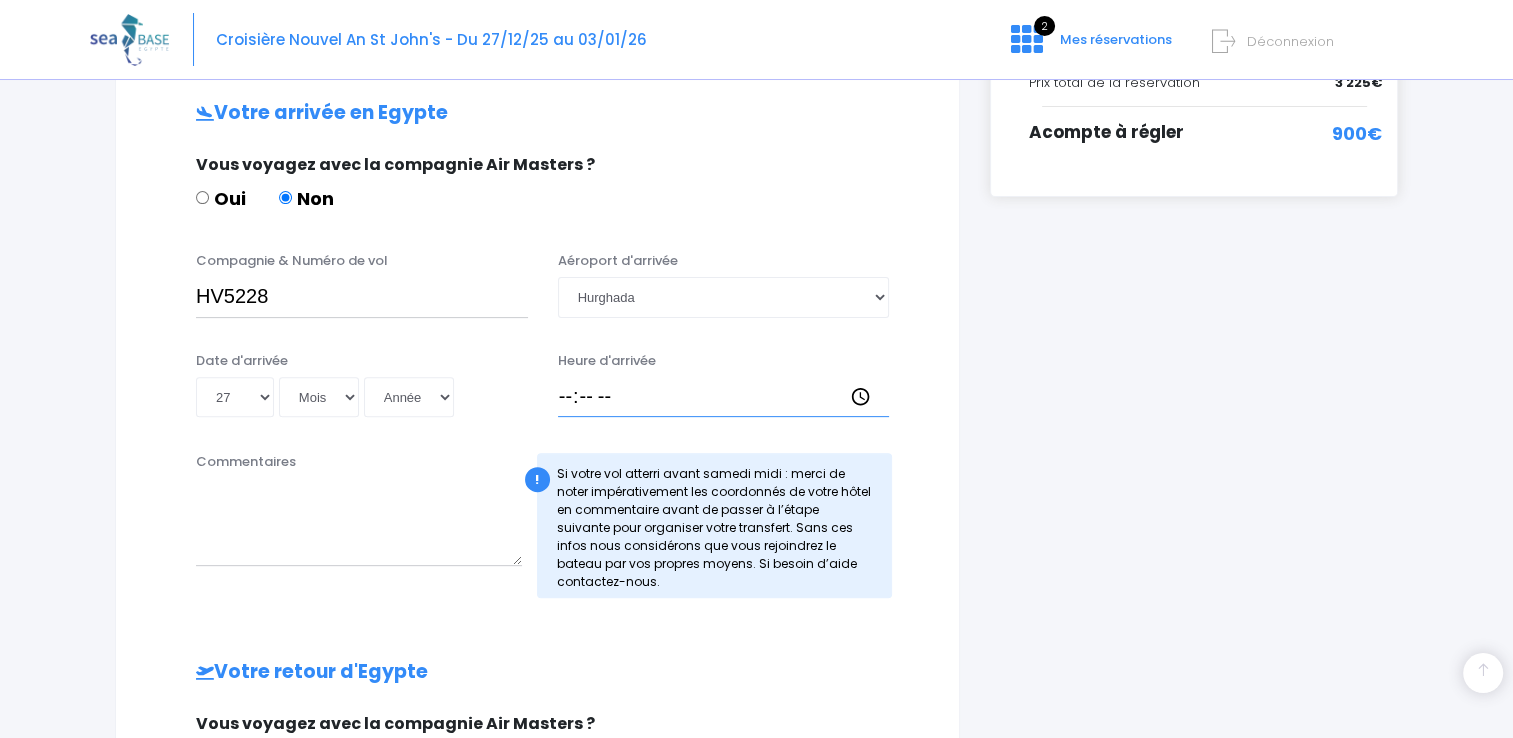 click on "Heure d'arrivée" at bounding box center (724, 397) 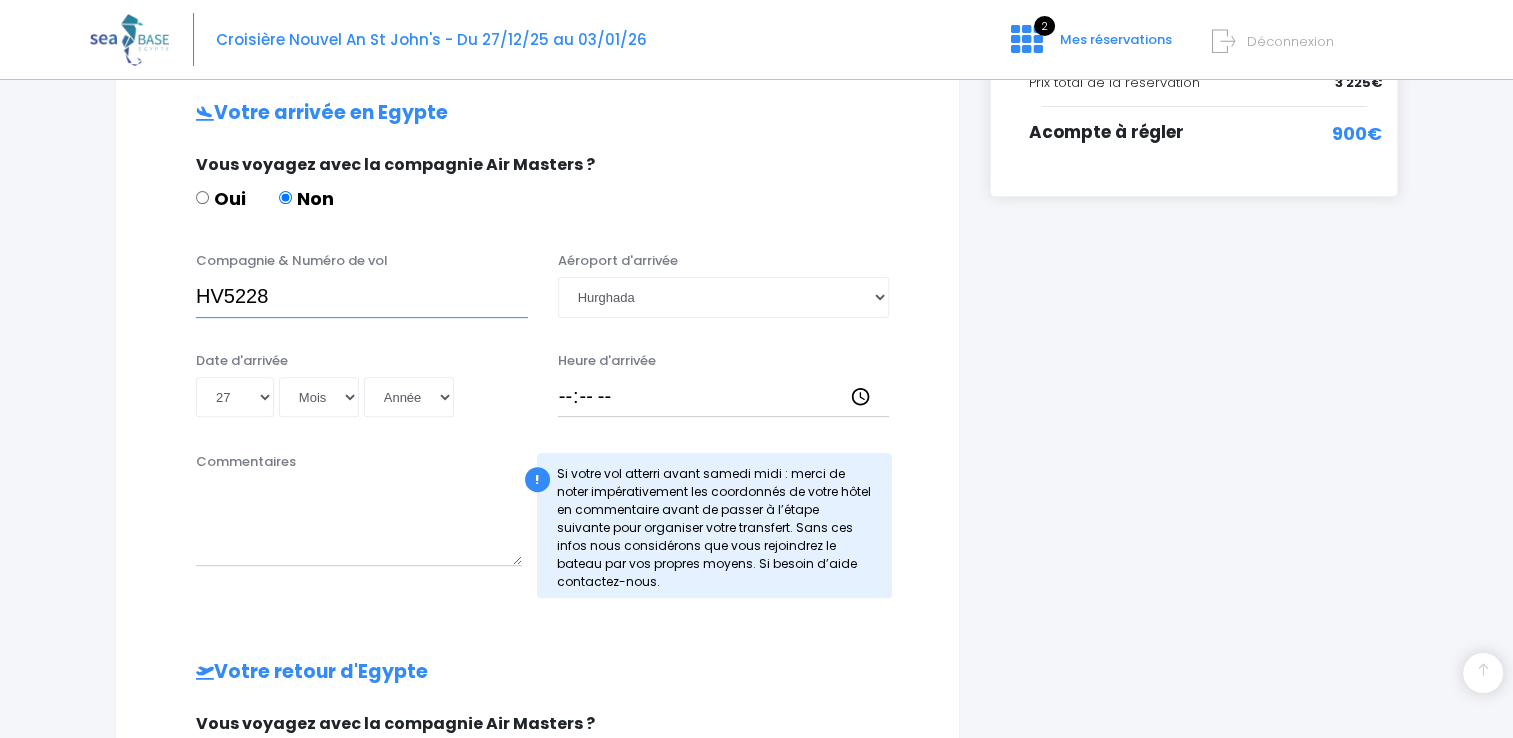 click on "[FLIGHT_NUMBER]" at bounding box center (362, 297) 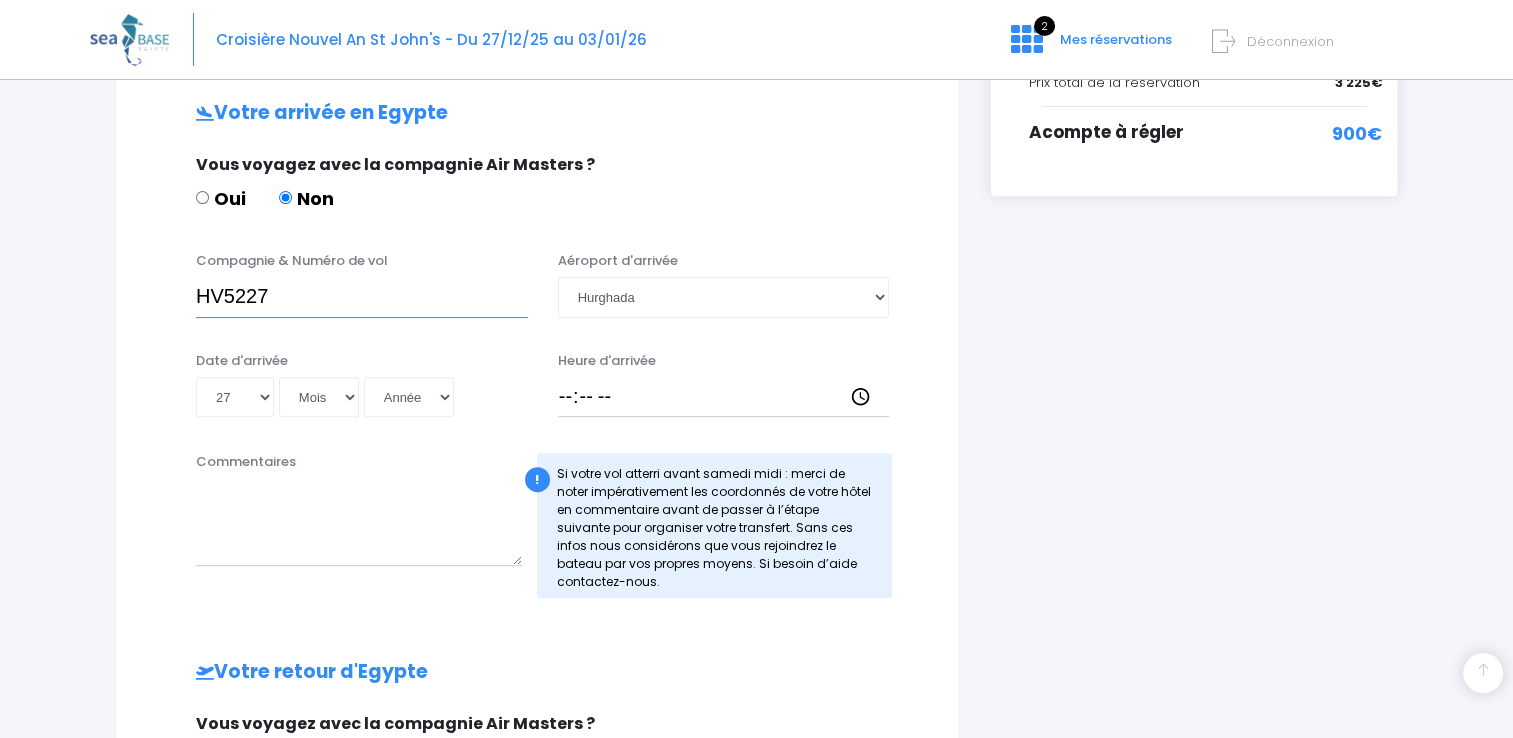 type on "[FLIGHT_NUMBER]" 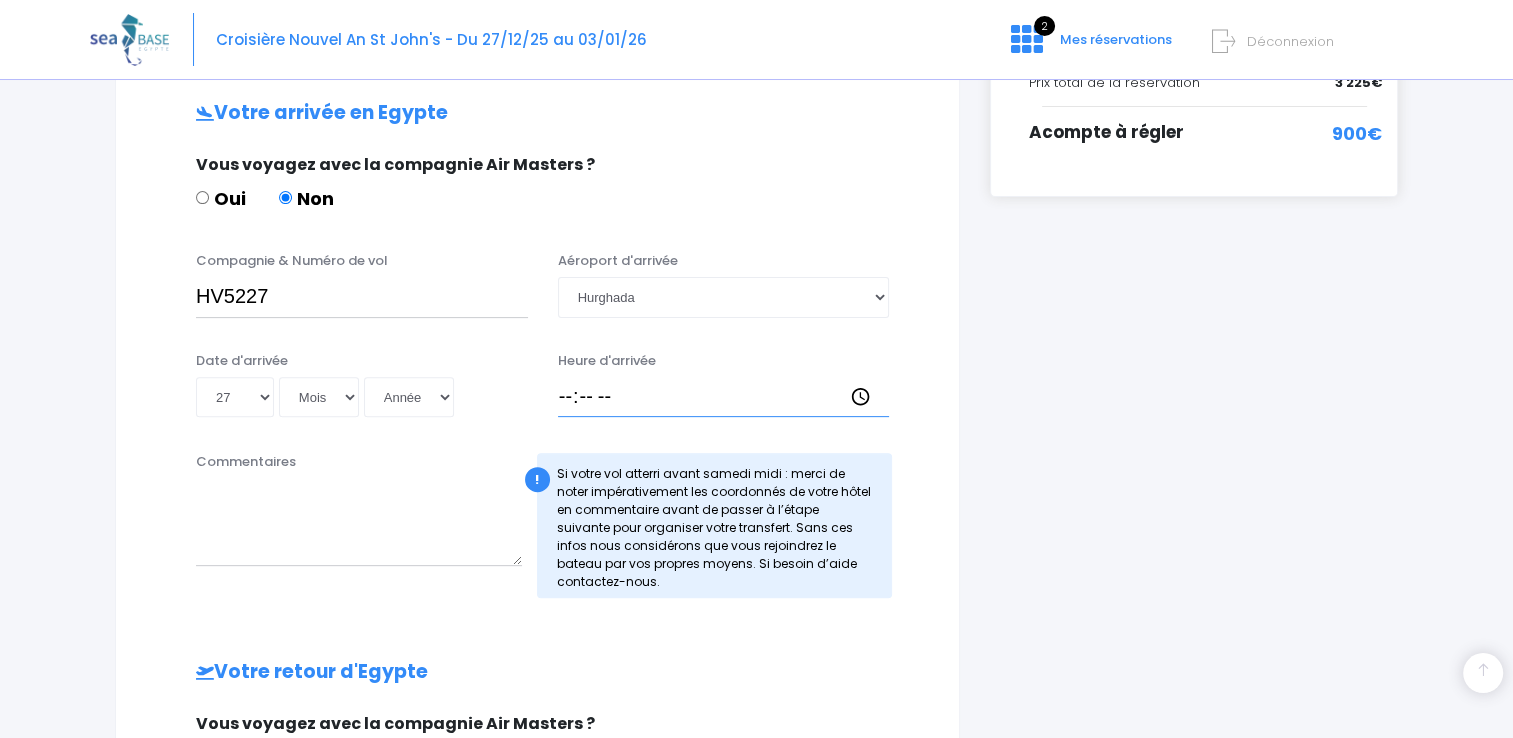 click on "Heure d'arrivée" at bounding box center (724, 397) 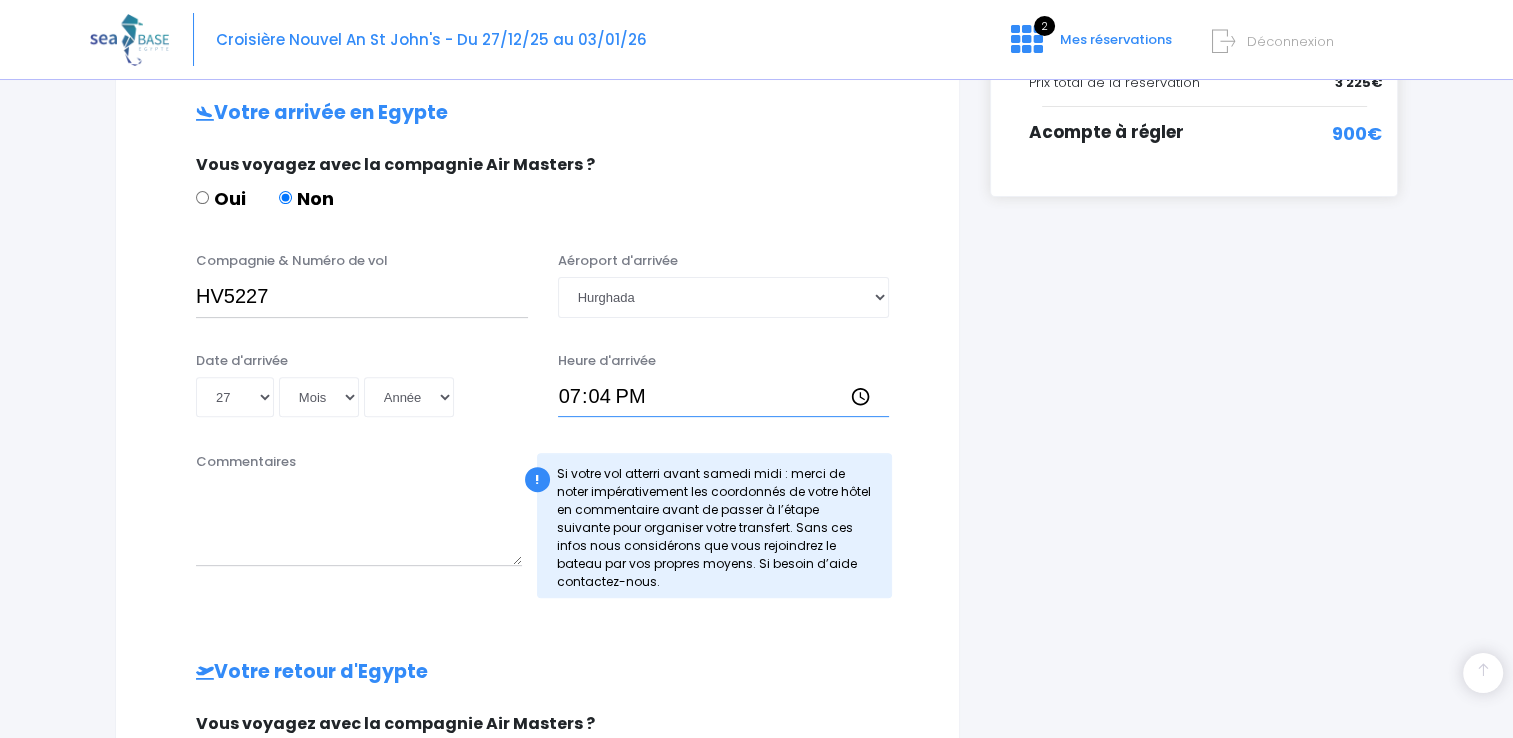 type on "19:45" 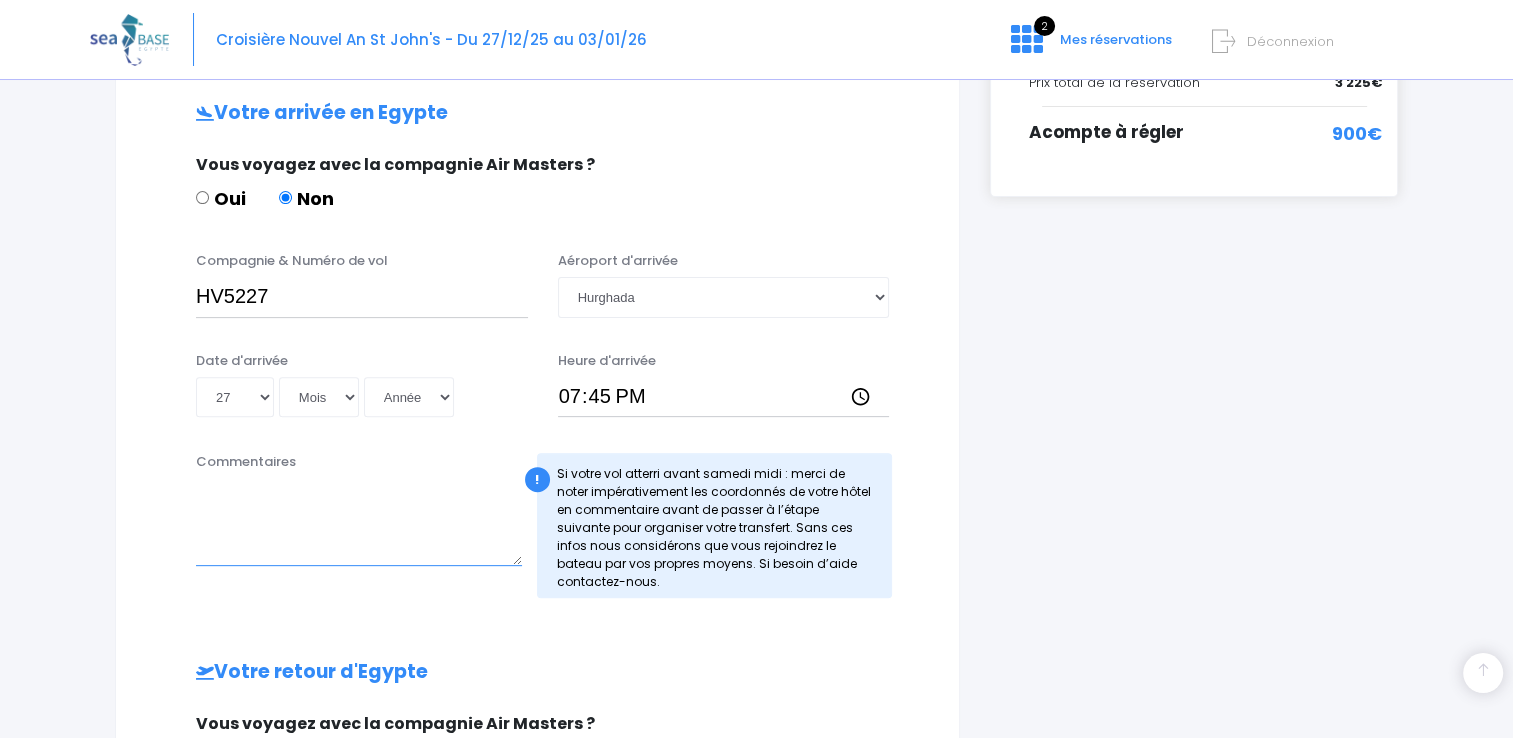 click on "Commentaires" at bounding box center [359, 522] 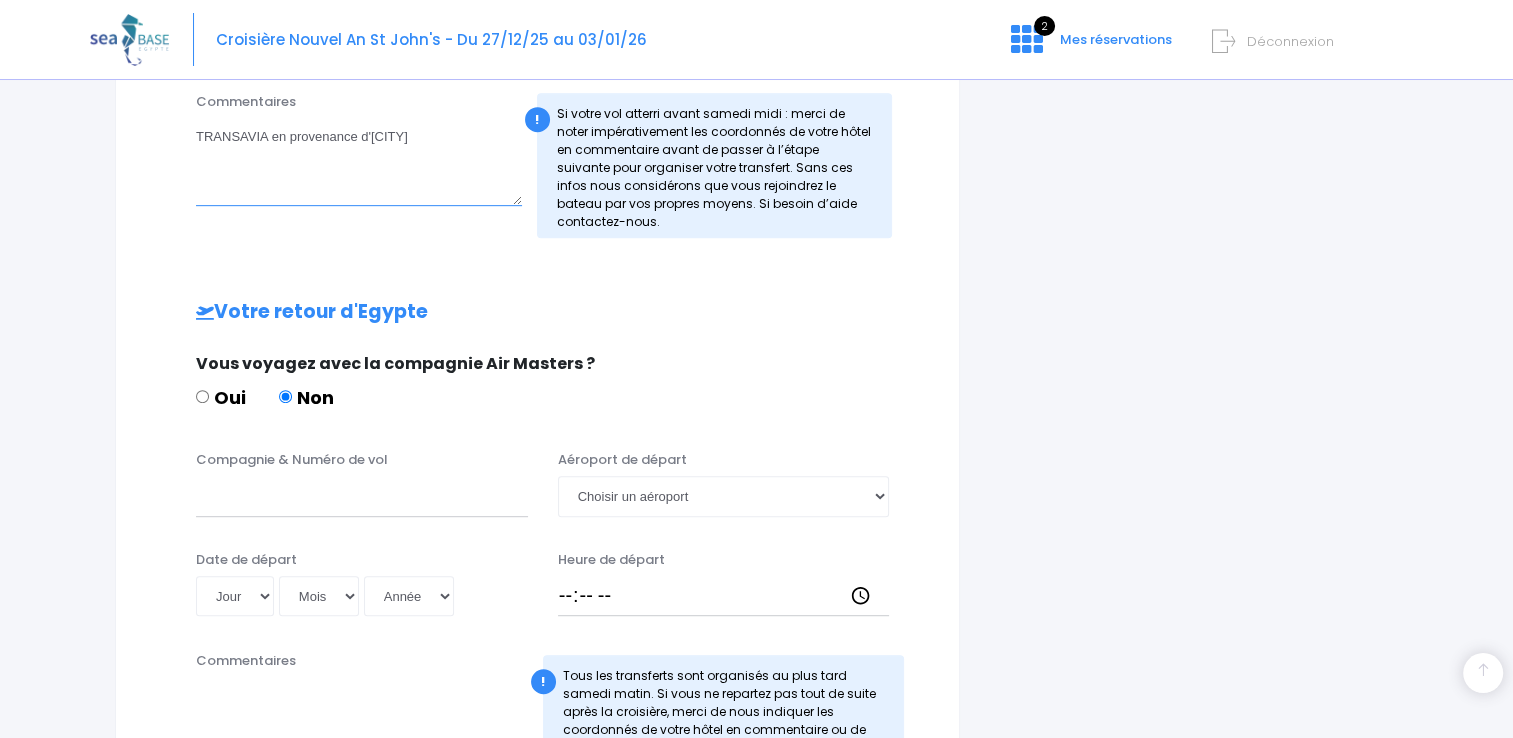 scroll, scrollTop: 1005, scrollLeft: 0, axis: vertical 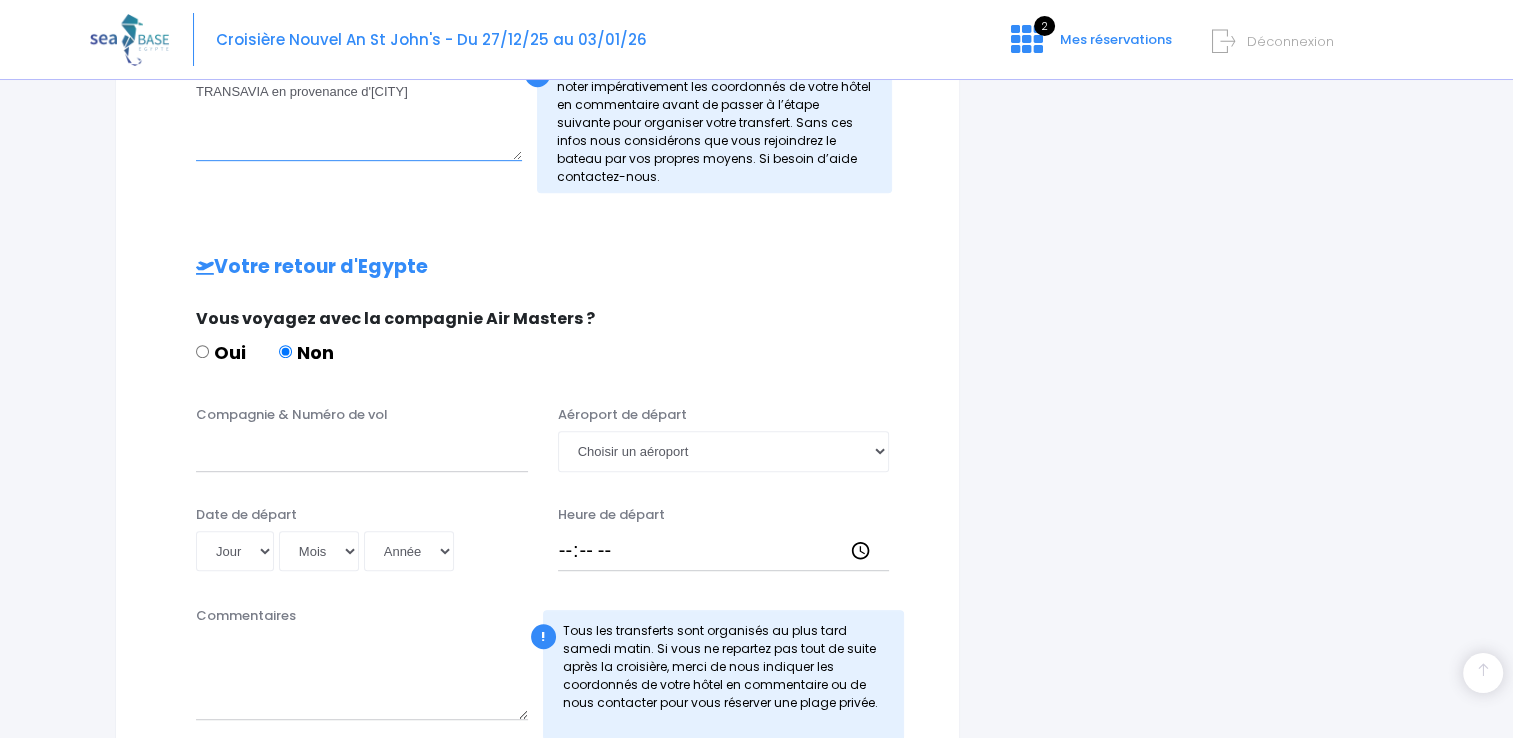 type on "TRANSAVIA en provenance d'Amsterdam" 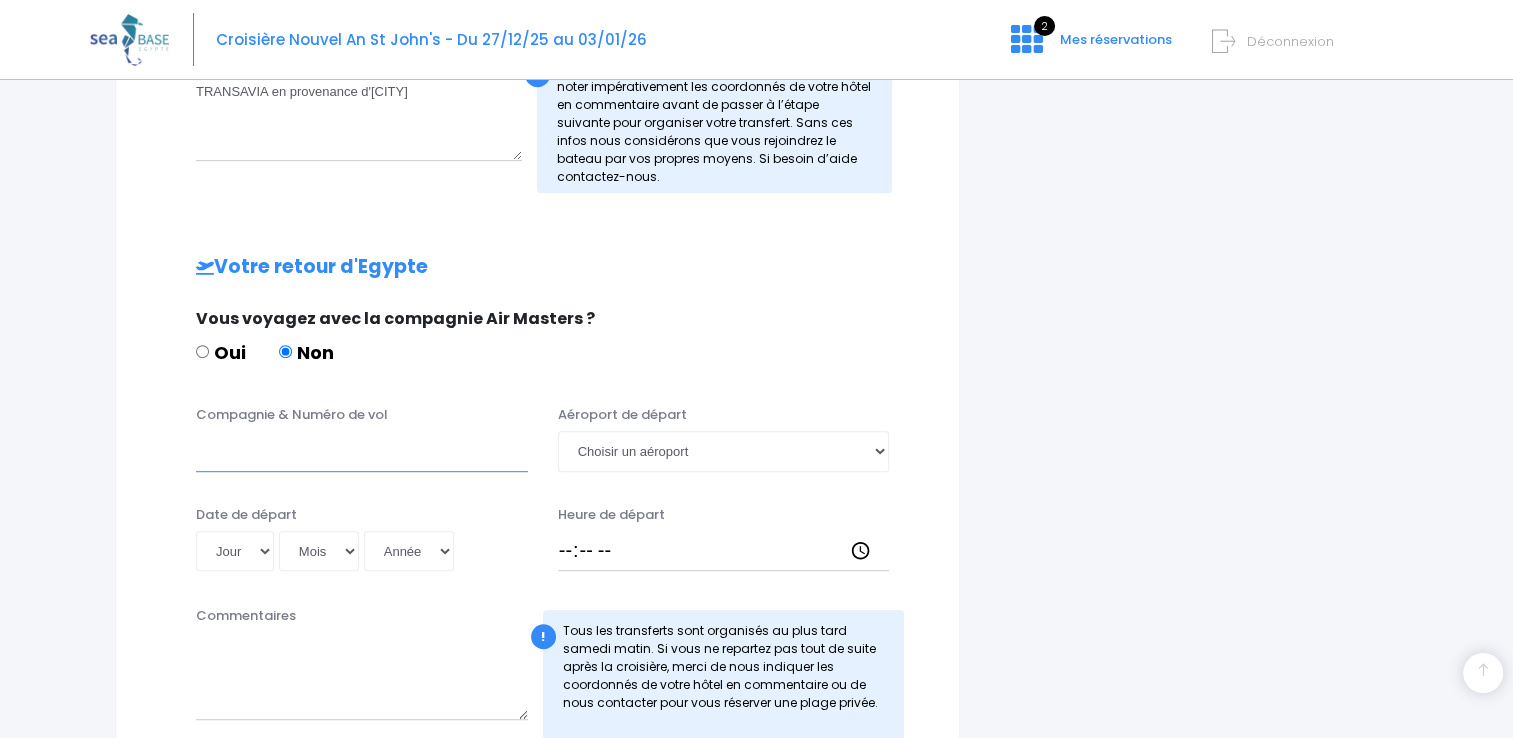 click on "Compagnie & Numéro de vol" at bounding box center [362, 451] 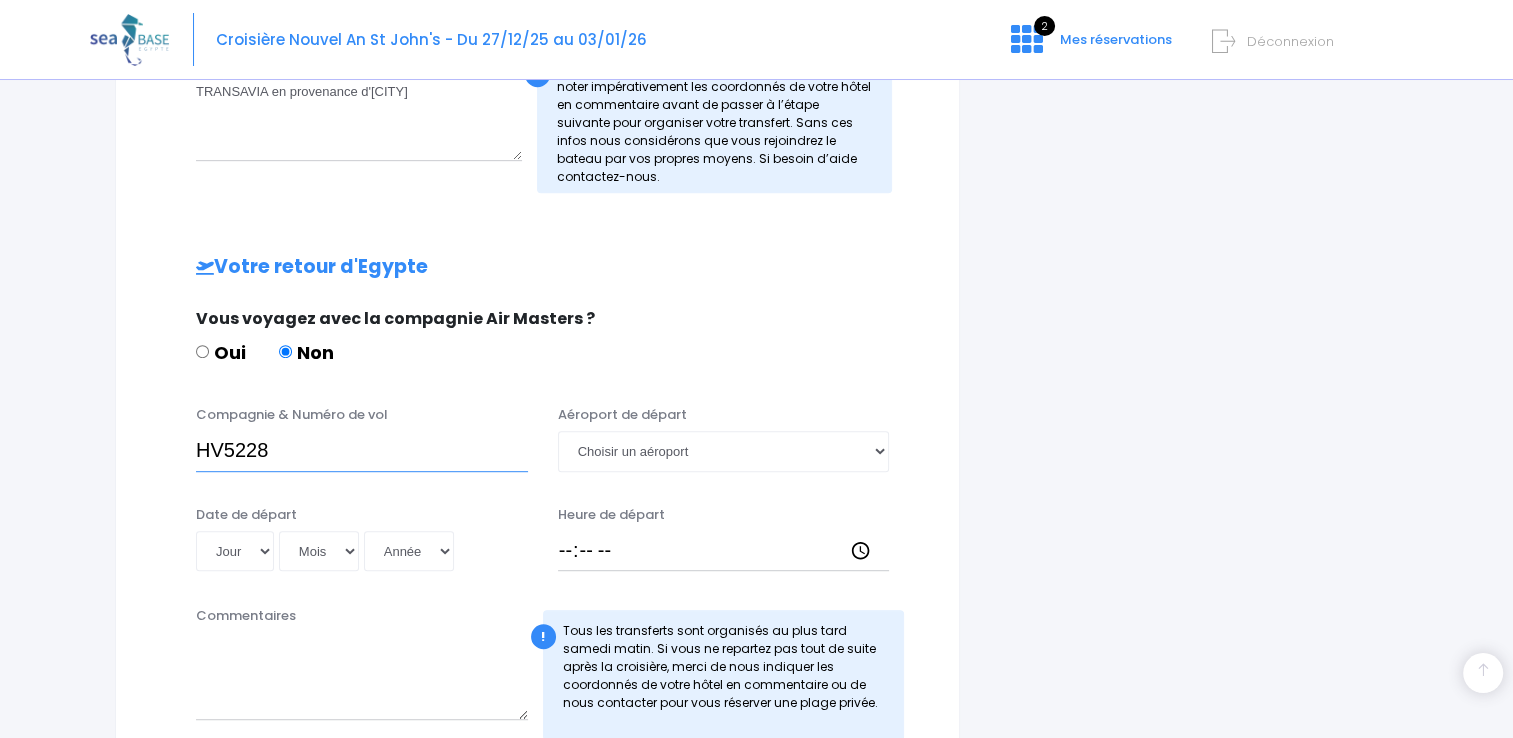 type on "[FLIGHT_NUMBER]" 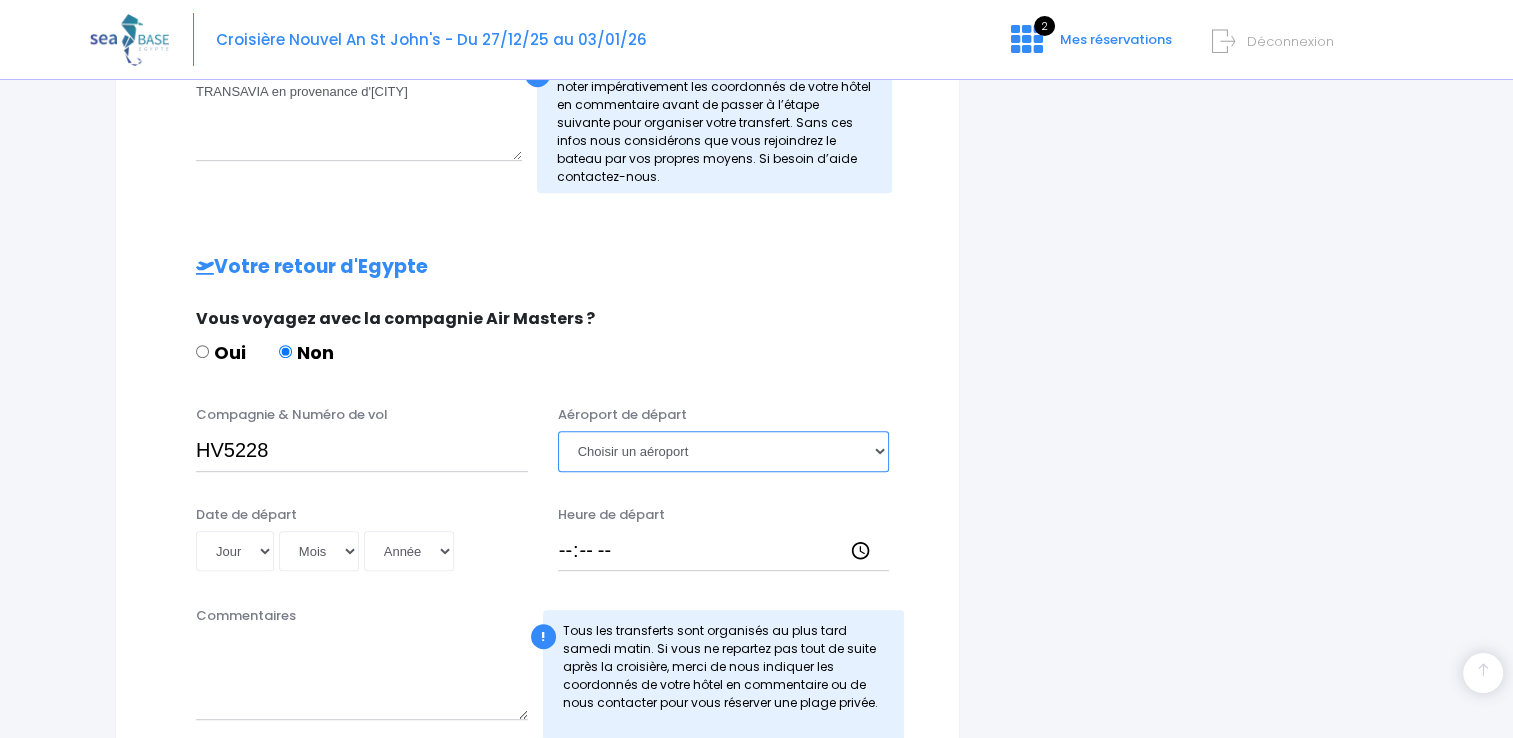 click on "Choisir un aéroport
Hurghada
Marsa Alam" at bounding box center [724, 451] 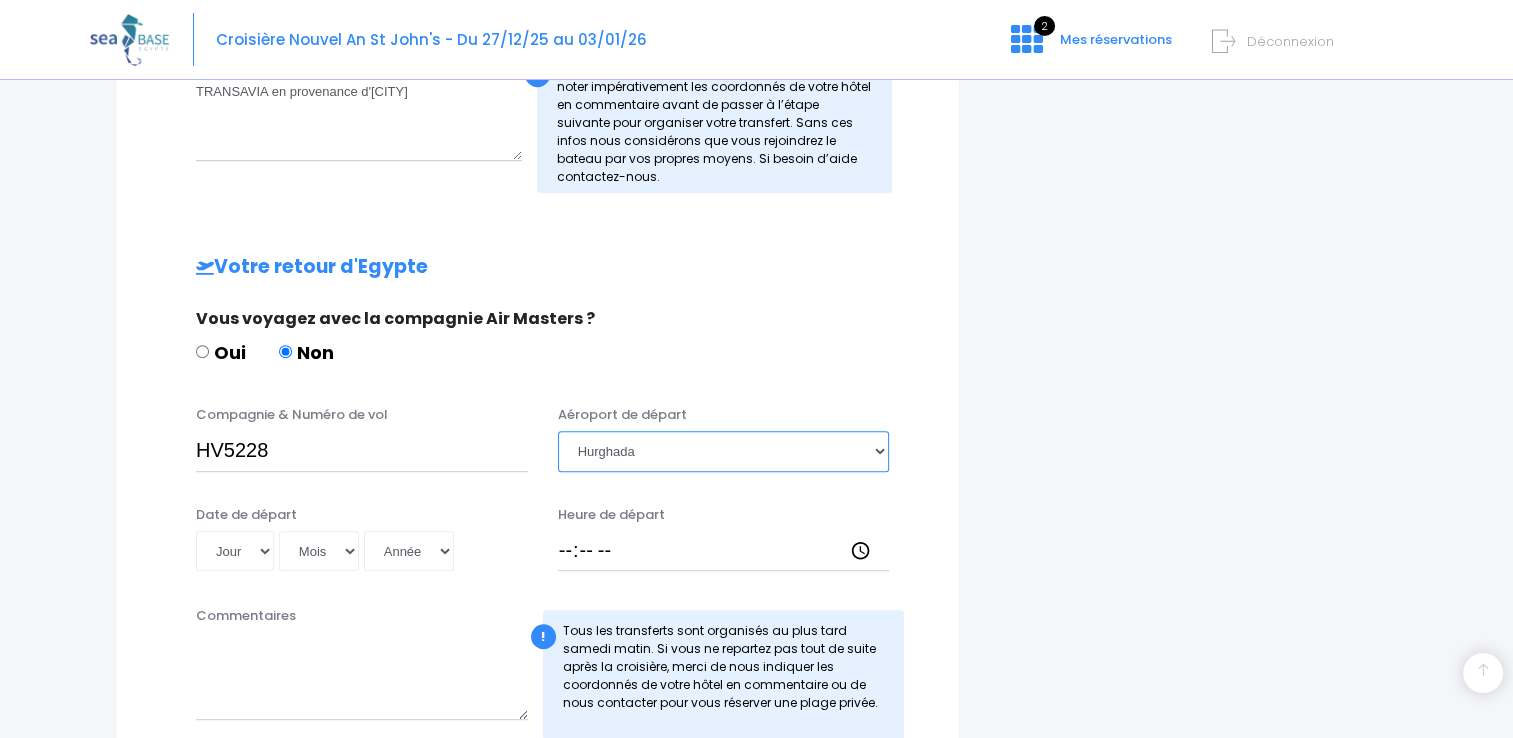 click on "Choisir un aéroport
Hurghada
Marsa Alam" at bounding box center [724, 451] 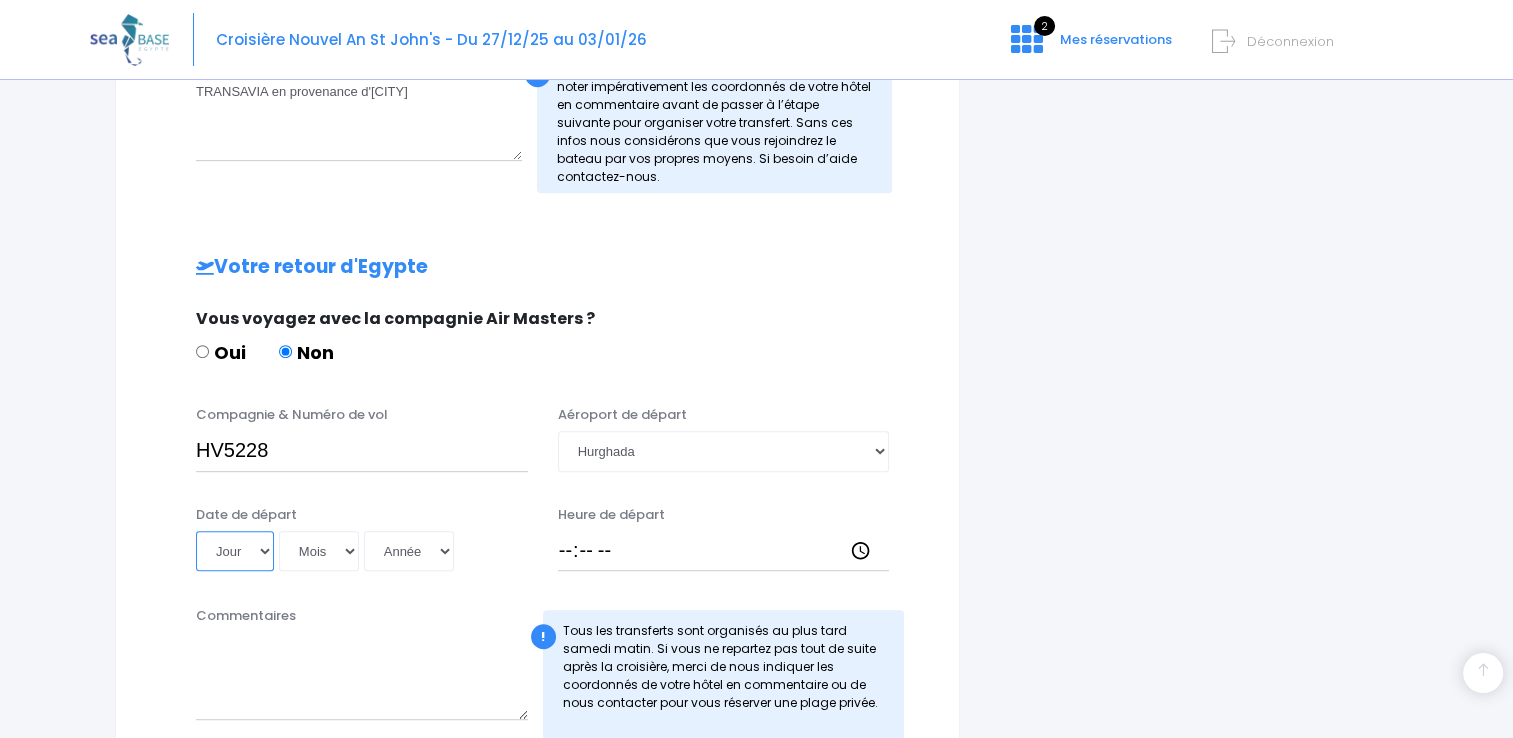 click on "Jour 01 02 03 04 05 06 07 08 09 10 11 12 13 14 15 16 17 18 19 20 21 22 23 24 25 26 27 28 29 30 31" at bounding box center (235, 551) 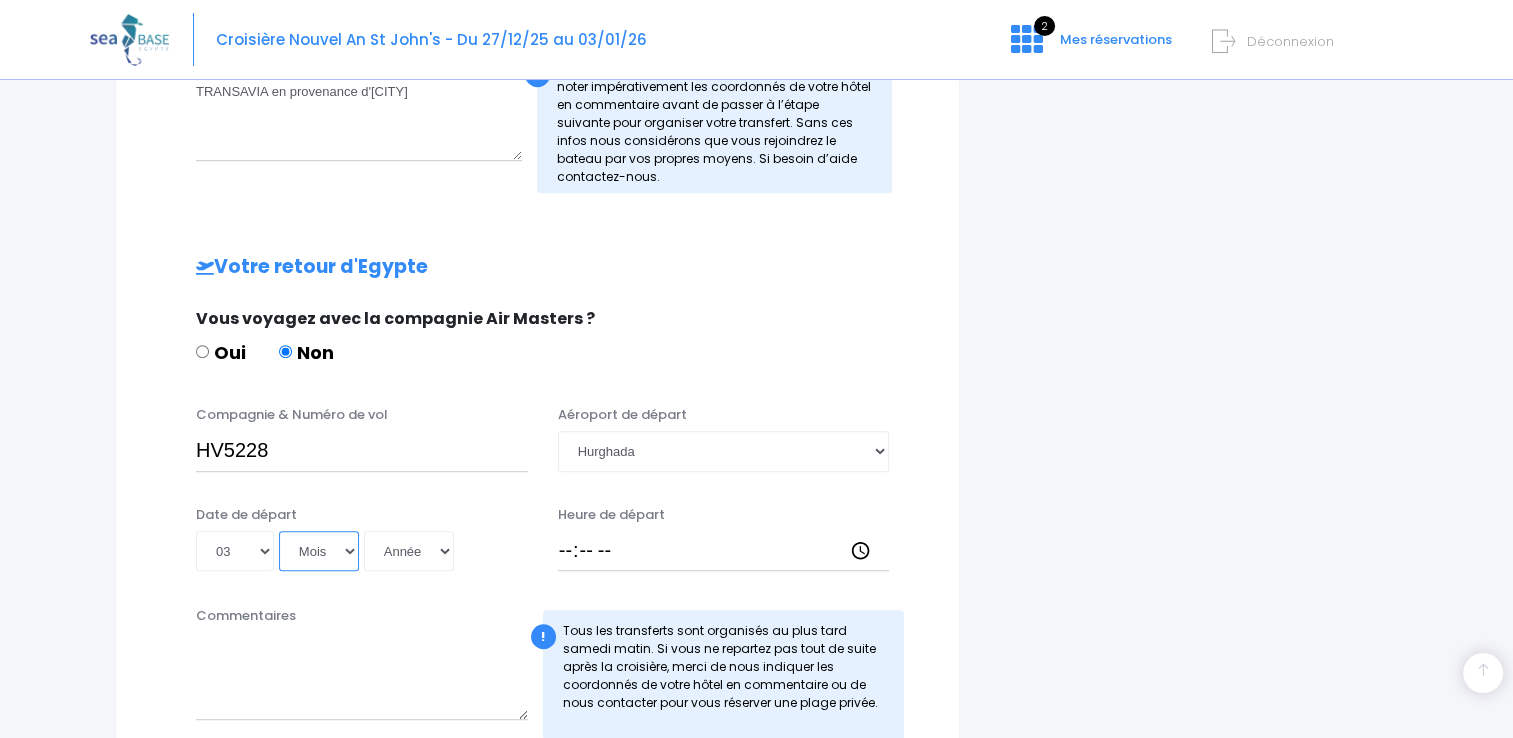 click on "Mois 01 02 03 04 05 06 07 08 09 10 11 12" at bounding box center (319, 551) 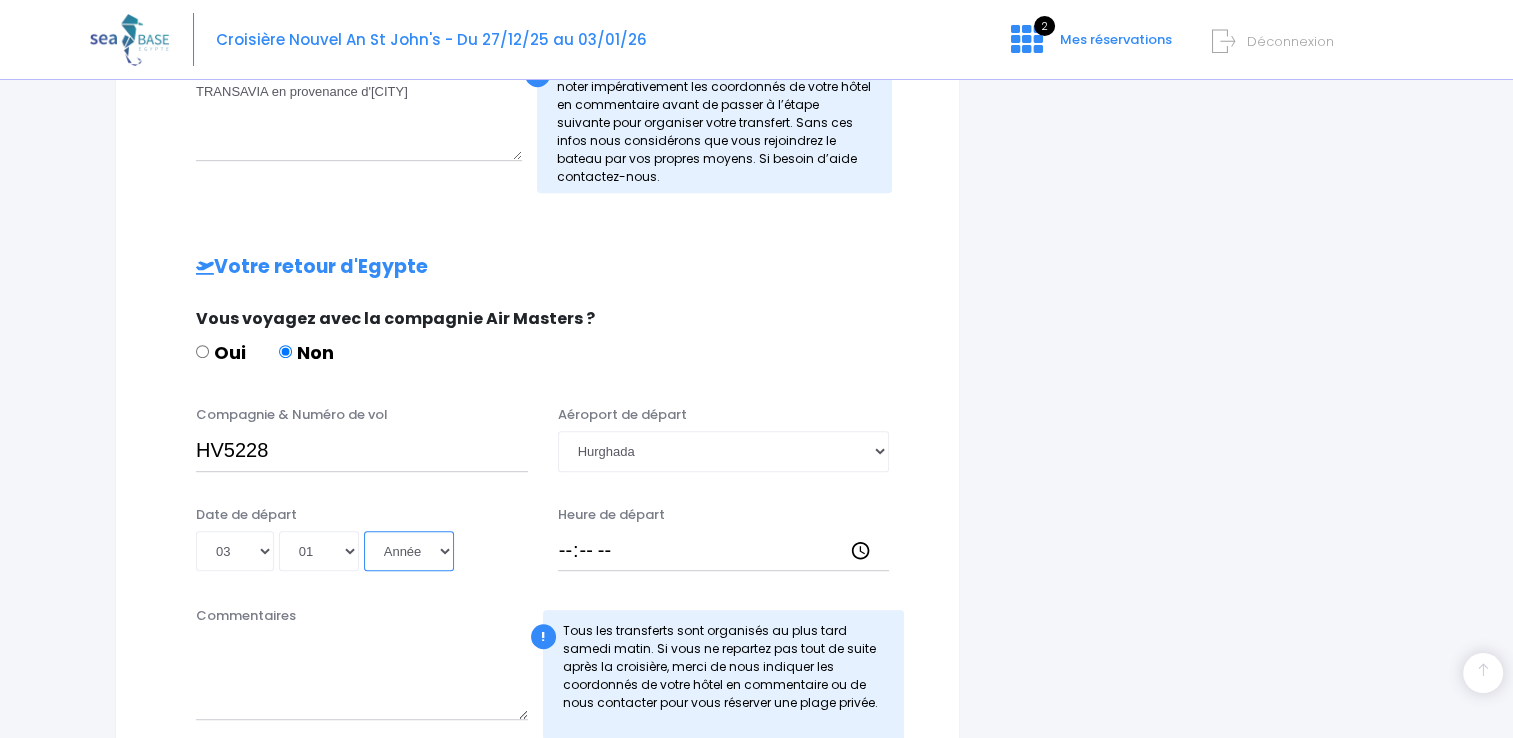 click on "Année 2045 2044 2043 2042 2041 2040 2039 2038 2037 2036 2035 2034 2033 2032 2031 2030 2029 2028 2027 2026 2025 2024 2023 2022 2021 2020 2019 2018 2017 2016 2015 2014 2013 2012 2011 2010 2009 2008 2007 2006 2005 2004 2003 2002 2001 2000 1999 1998 1997 1996 1995 1994 1993 1992 1991 1990 1989 1988 1987 1986 1985 1984 1983 1982 1981 1980 1979 1978 1977 1976 1975 1974 1973 1972 1971 1970 1969 1968 1967 1966 1965 1964 1963 1962 1961 1960 1959 1958 1957 1956 1955 1954 1953 1952 1951 1950 1949 1948 1947 1946 1945 1944 1943 1942 1941 1940 1939 1938 1937 1936 1935 1934 1933 1932 1931 1930 1929 1928 1927 1926 1925 1924 1923 1922 1921 1920 1919 1918 1917 1916 1915 1914 1913 1912 1911 1910 1909 1908 1907 1906 1905 1904 1903 1902 1901 1900" at bounding box center (409, 551) 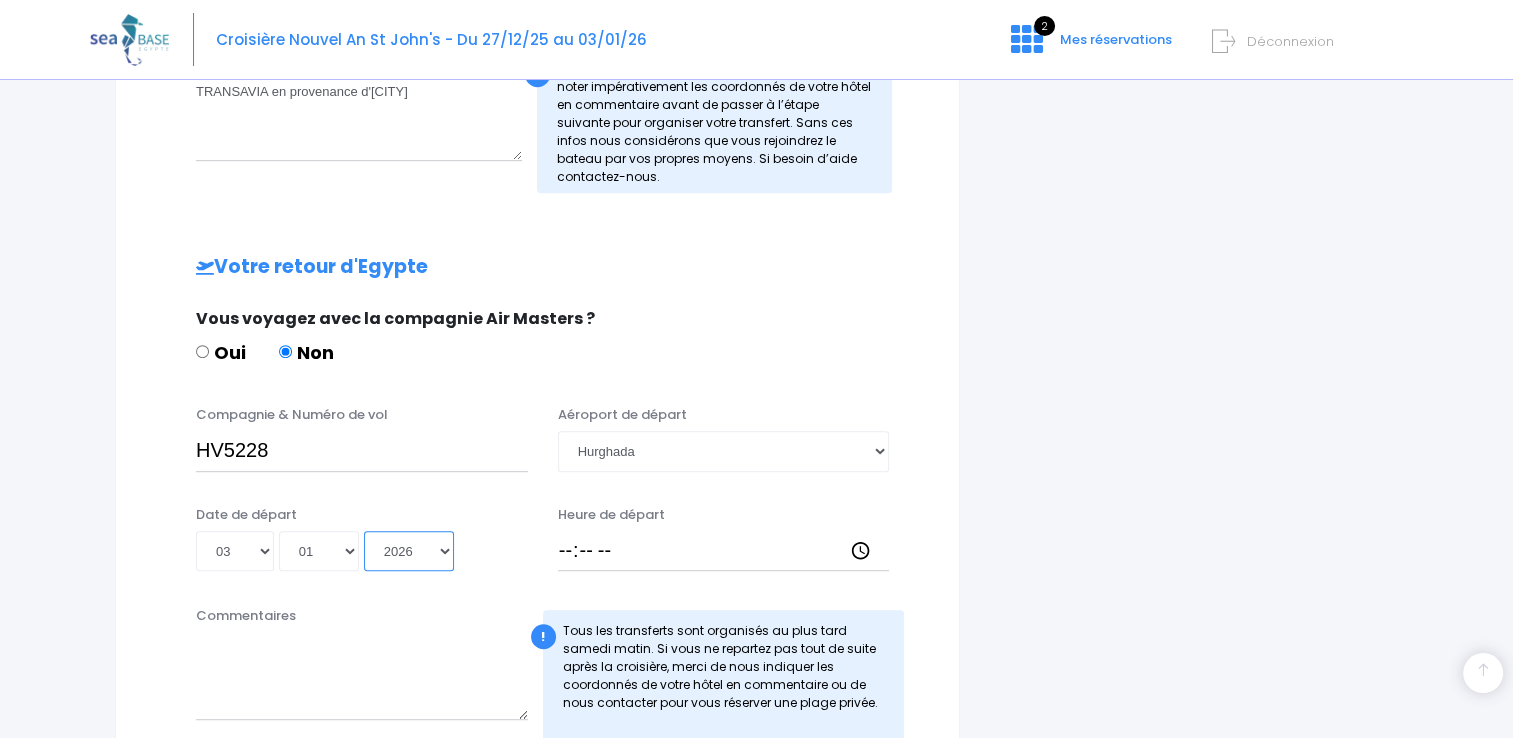 click on "Année 2045 2044 2043 2042 2041 2040 2039 2038 2037 2036 2035 2034 2033 2032 2031 2030 2029 2028 2027 2026 2025 2024 2023 2022 2021 2020 2019 2018 2017 2016 2015 2014 2013 2012 2011 2010 2009 2008 2007 2006 2005 2004 2003 2002 2001 2000 1999 1998 1997 1996 1995 1994 1993 1992 1991 1990 1989 1988 1987 1986 1985 1984 1983 1982 1981 1980 1979 1978 1977 1976 1975 1974 1973 1972 1971 1970 1969 1968 1967 1966 1965 1964 1963 1962 1961 1960 1959 1958 1957 1956 1955 1954 1953 1952 1951 1950 1949 1948 1947 1946 1945 1944 1943 1942 1941 1940 1939 1938 1937 1936 1935 1934 1933 1932 1931 1930 1929 1928 1927 1926 1925 1924 1923 1922 1921 1920 1919 1918 1917 1916 1915 1914 1913 1912 1911 1910 1909 1908 1907 1906 1905 1904 1903 1902 1901 1900" at bounding box center [409, 551] 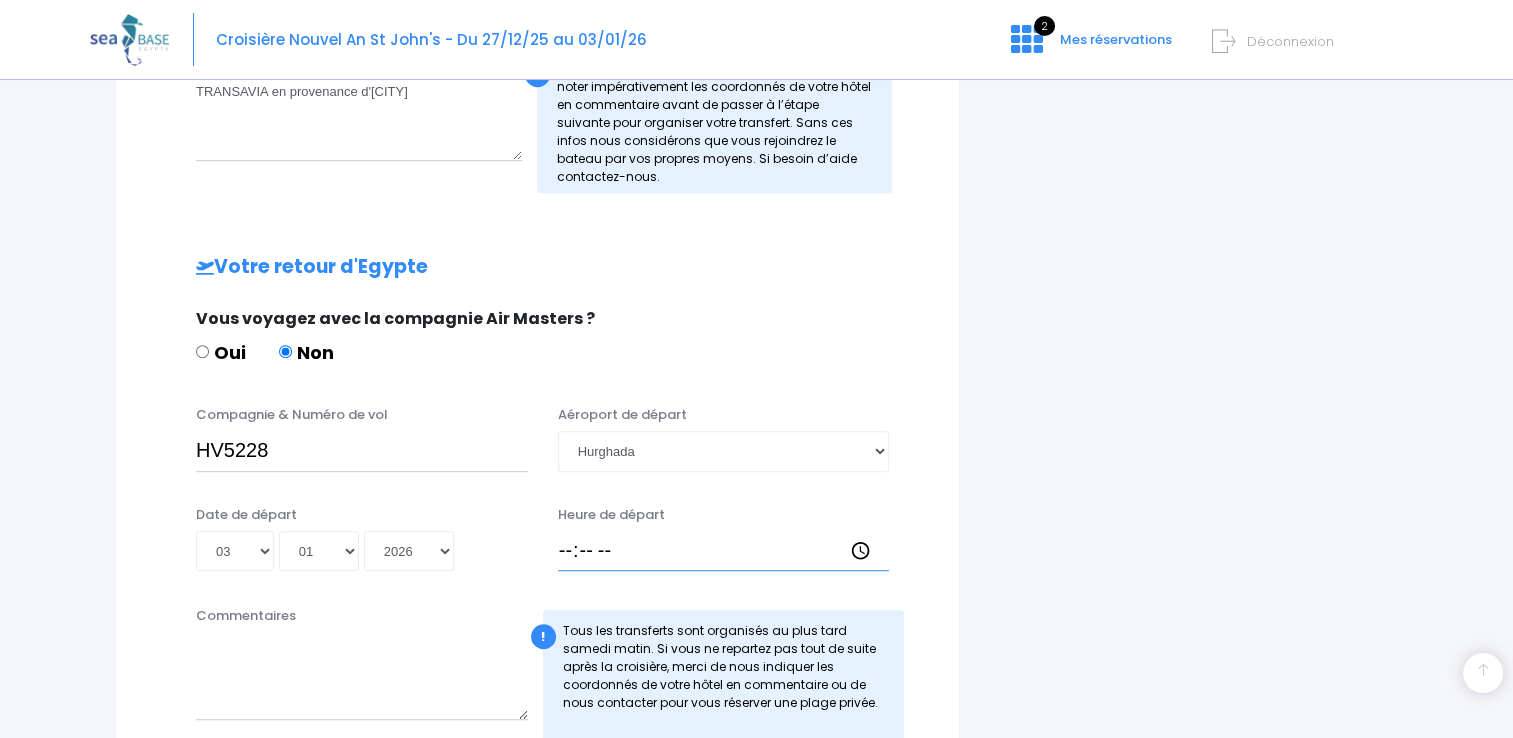 click on "Heure de départ" at bounding box center [724, 551] 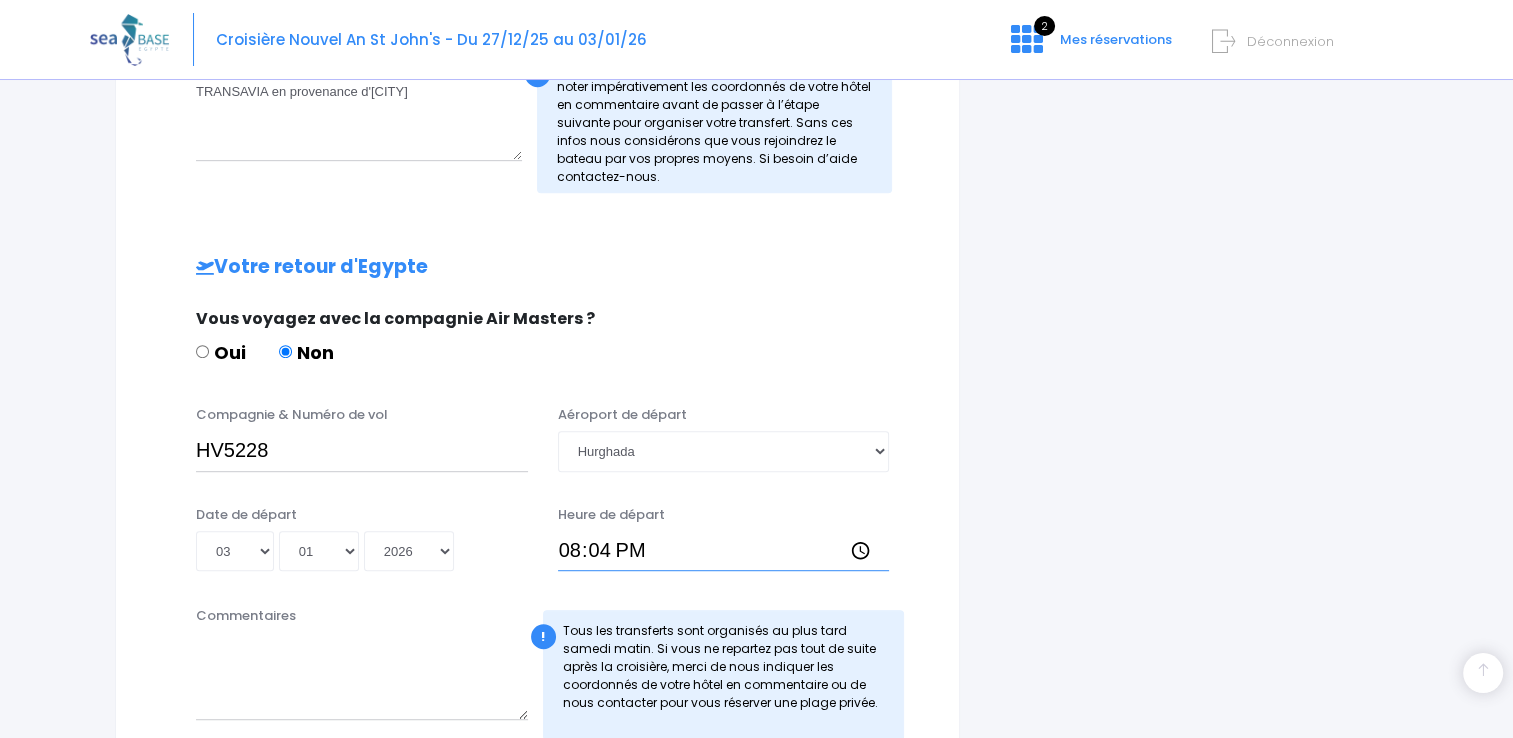 type on "20:45" 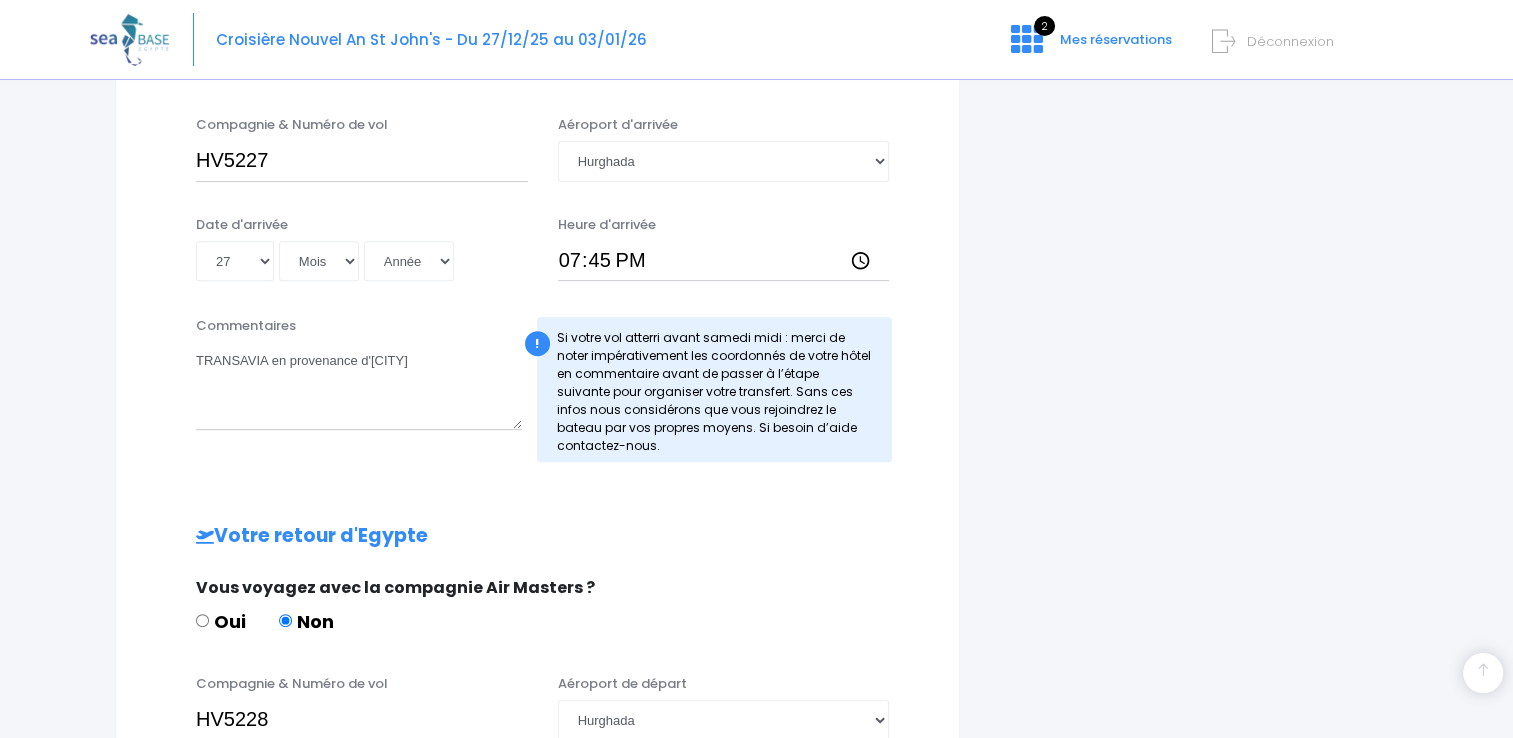 scroll, scrollTop: 729, scrollLeft: 0, axis: vertical 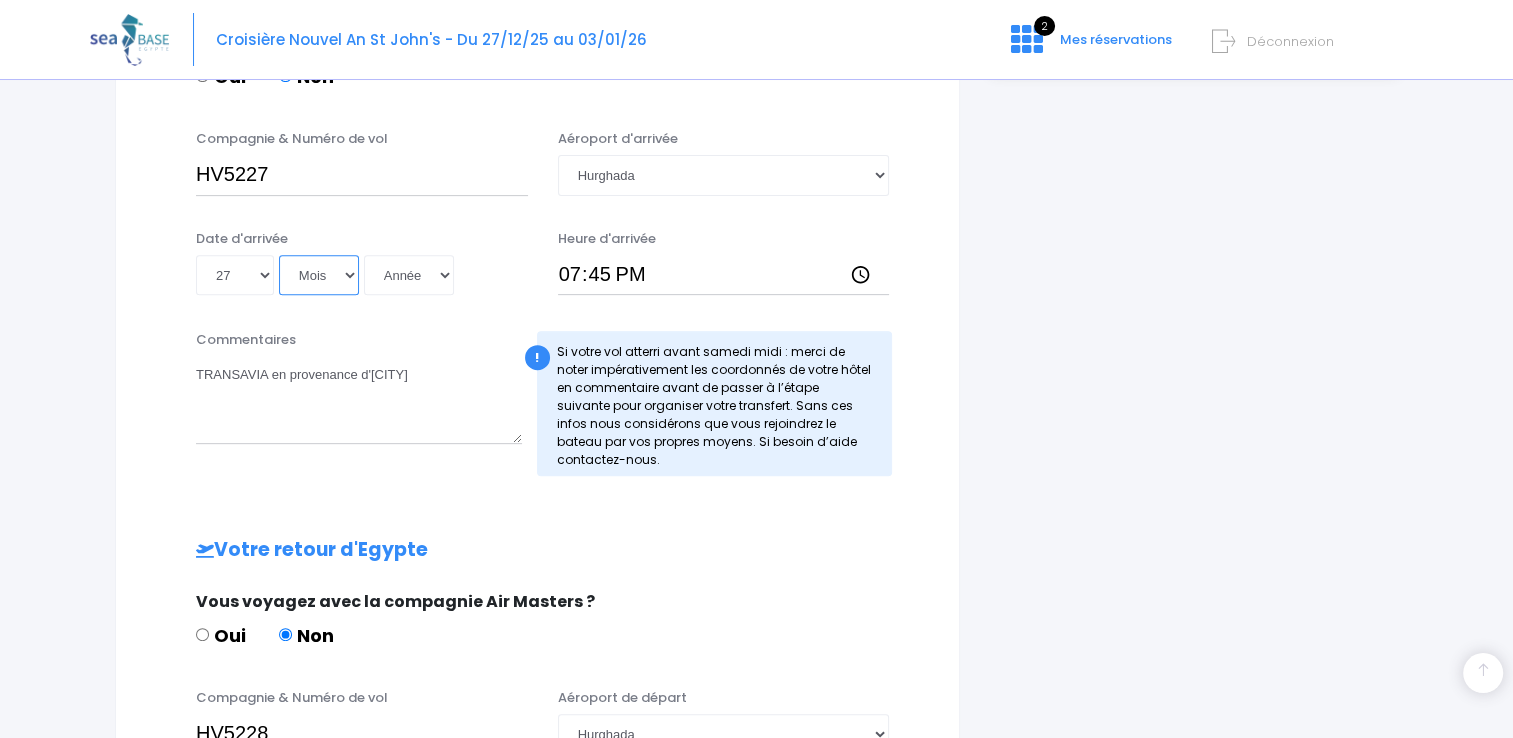 click on "Mois 01 02 03 04 05 06 07 08 09 10 11 12" at bounding box center [319, 275] 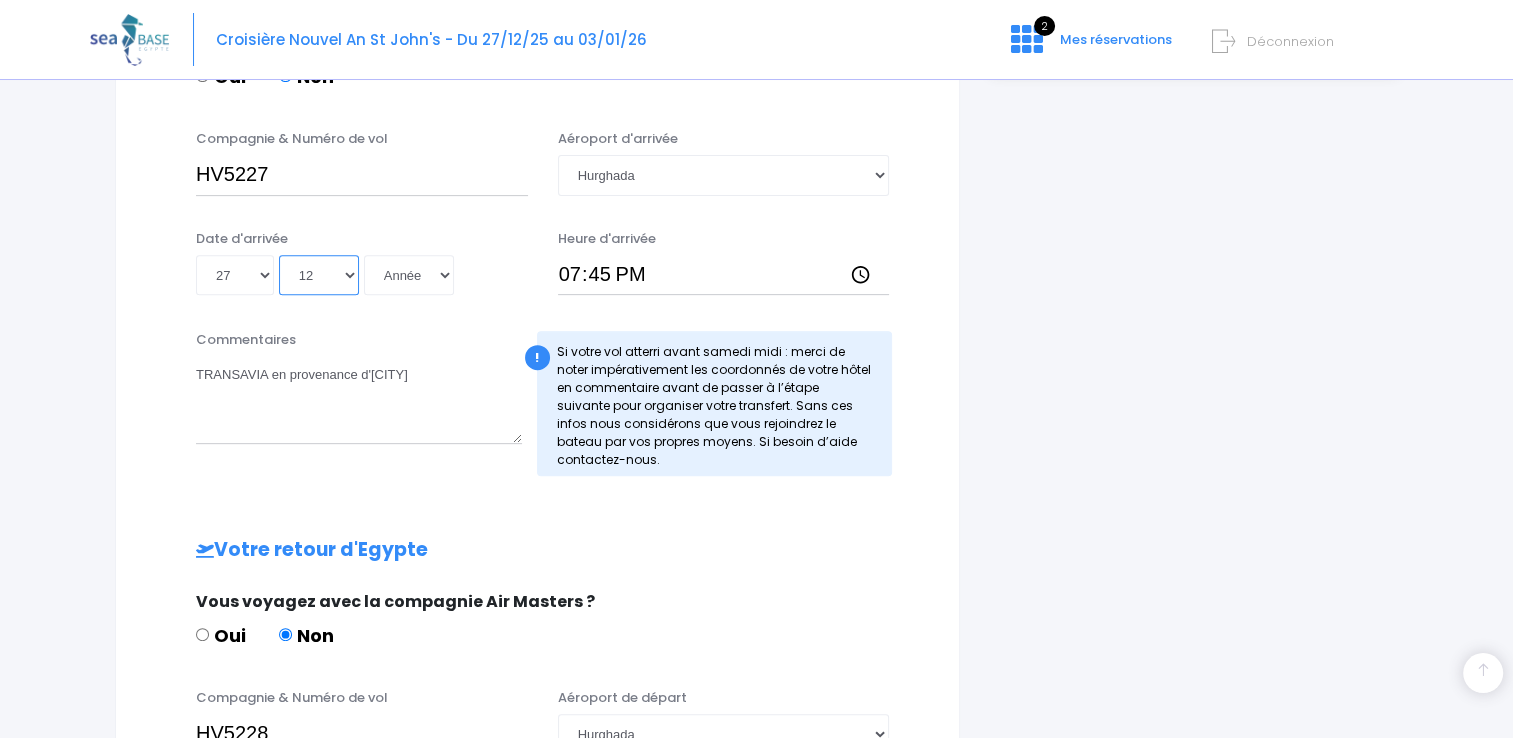 click on "Mois 01 02 03 04 05 06 07 08 09 10 11 12" at bounding box center (319, 275) 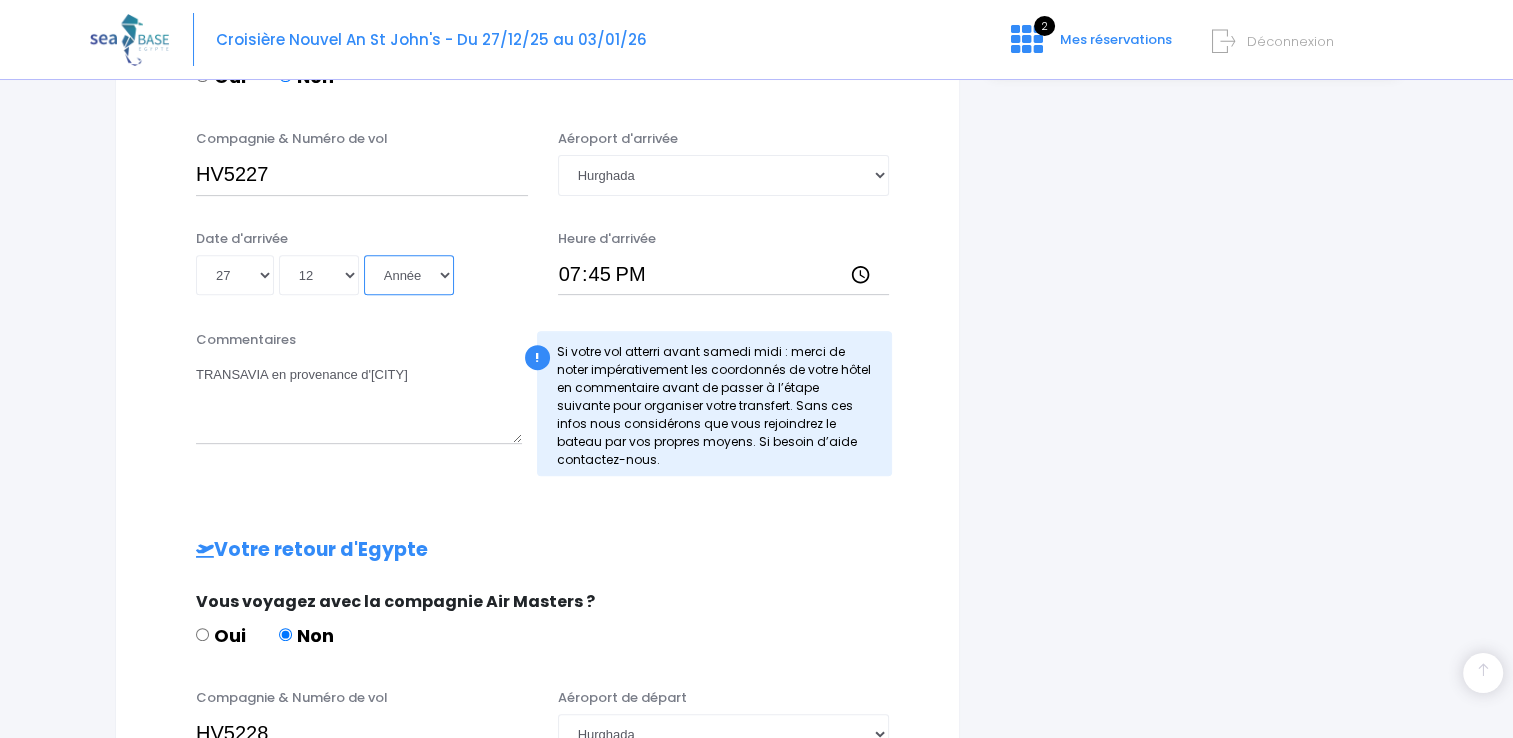 click on "Année 2045 2044 2043 2042 2041 2040 2039 2038 2037 2036 2035 2034 2033 2032 2031 2030 2029 2028 2027 2026 2025 2024 2023 2022 2021 2020 2019 2018 2017 2016 2015 2014 2013 2012 2011 2010 2009 2008 2007 2006 2005 2004 2003 2002 2001 2000 1999 1998 1997 1996 1995 1994 1993 1992 1991 1990 1989 1988 1987 1986 1985 1984 1983 1982 1981 1980 1979 1978 1977 1976 1975 1974 1973 1972 1971 1970 1969 1968 1967 1966 1965 1964 1963 1962 1961 1960 1959 1958 1957 1956 1955 1954 1953 1952 1951 1950 1949 1948 1947 1946 1945 1944 1943 1942 1941 1940 1939 1938 1937 1936 1935 1934 1933 1932 1931 1930 1929 1928 1927 1926 1925 1924 1923 1922 1921 1920 1919 1918 1917 1916 1915 1914 1913 1912 1911 1910 1909 1908 1907 1906 1905 1904 1903 1902 1901 1900" at bounding box center (409, 275) 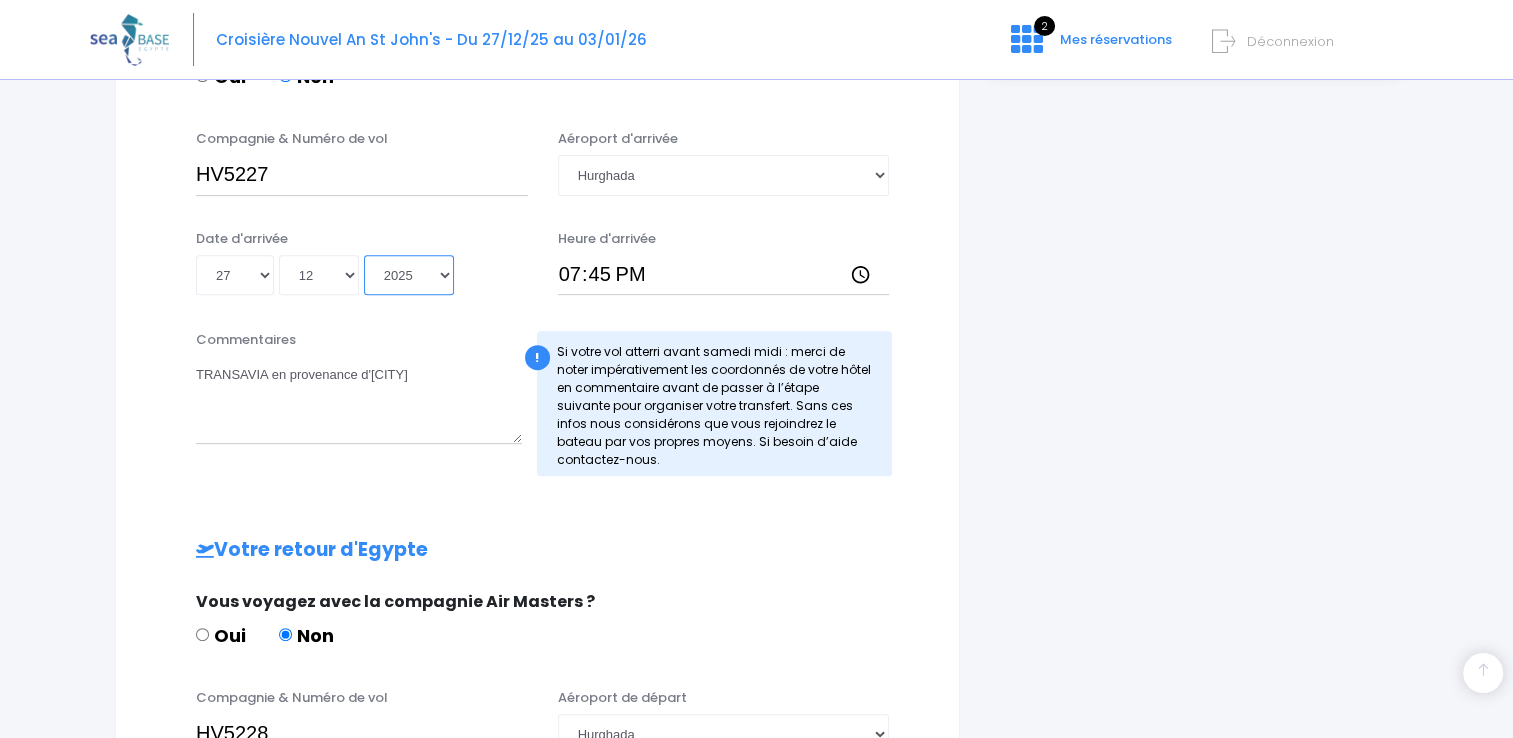 click on "Année 2045 2044 2043 2042 2041 2040 2039 2038 2037 2036 2035 2034 2033 2032 2031 2030 2029 2028 2027 2026 2025 2024 2023 2022 2021 2020 2019 2018 2017 2016 2015 2014 2013 2012 2011 2010 2009 2008 2007 2006 2005 2004 2003 2002 2001 2000 1999 1998 1997 1996 1995 1994 1993 1992 1991 1990 1989 1988 1987 1986 1985 1984 1983 1982 1981 1980 1979 1978 1977 1976 1975 1974 1973 1972 1971 1970 1969 1968 1967 1966 1965 1964 1963 1962 1961 1960 1959 1958 1957 1956 1955 1954 1953 1952 1951 1950 1949 1948 1947 1946 1945 1944 1943 1942 1941 1940 1939 1938 1937 1936 1935 1934 1933 1932 1931 1930 1929 1928 1927 1926 1925 1924 1923 1922 1921 1920 1919 1918 1917 1916 1915 1914 1913 1912 1911 1910 1909 1908 1907 1906 1905 1904 1903 1902 1901 1900" at bounding box center (409, 275) 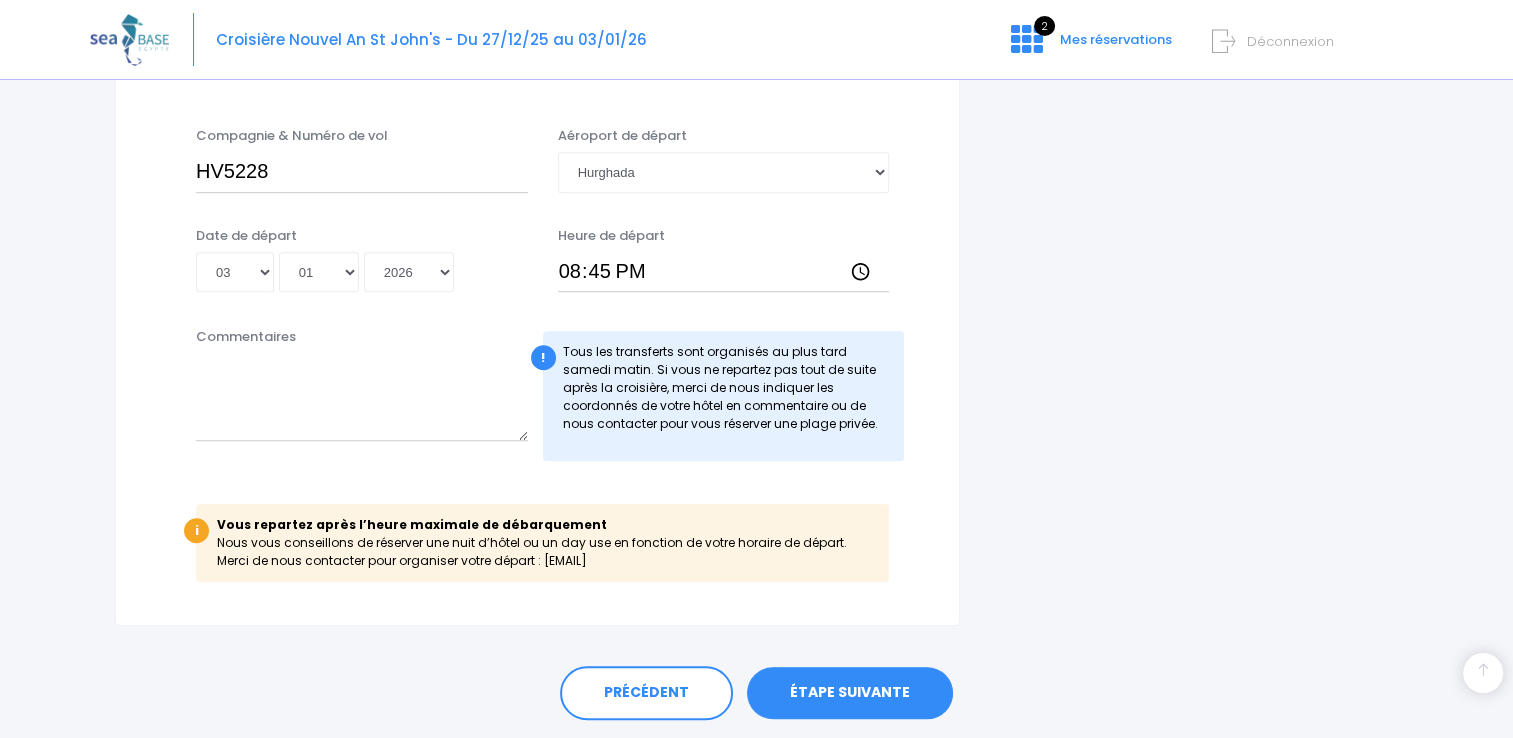 scroll, scrollTop: 1296, scrollLeft: 0, axis: vertical 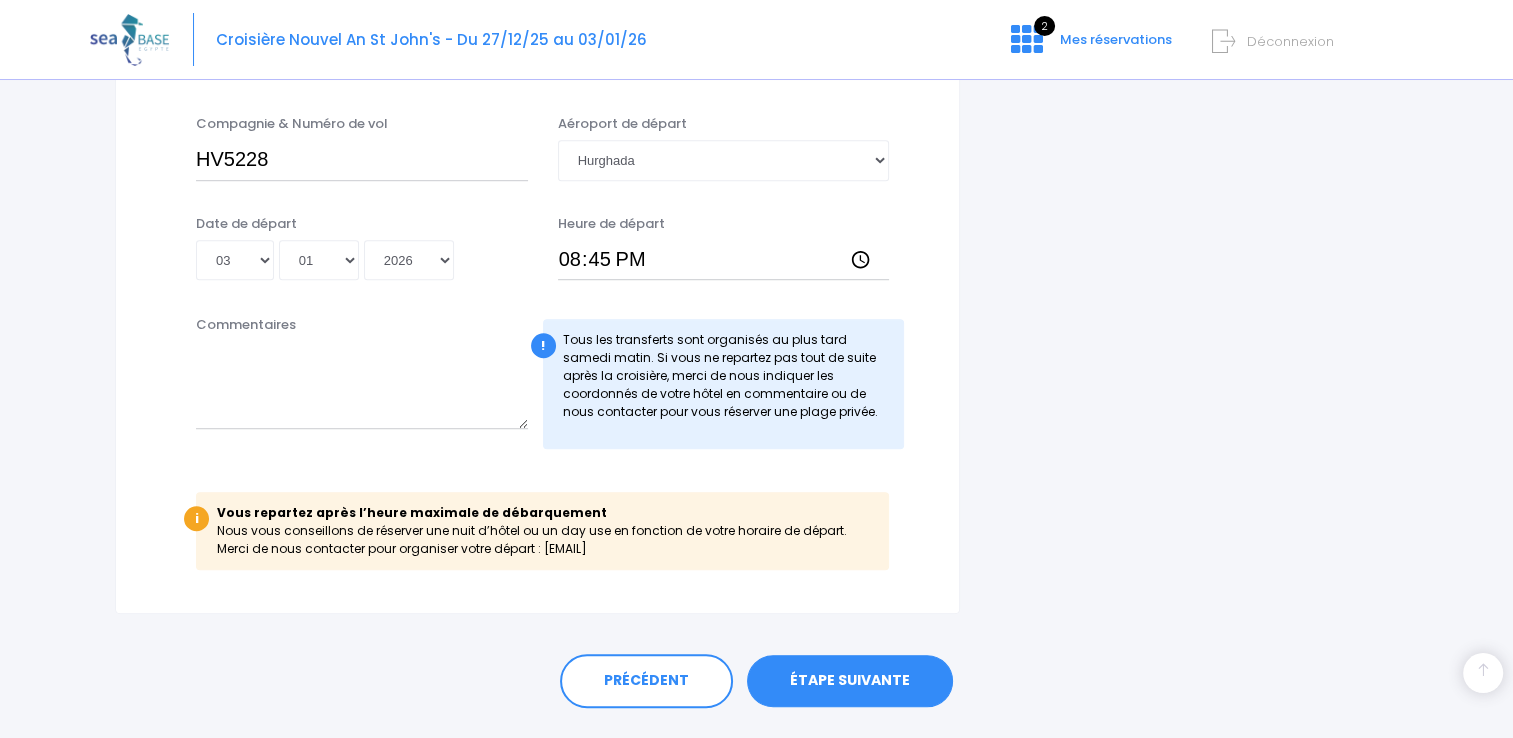 click on "ÉTAPE SUIVANTE" at bounding box center [850, 681] 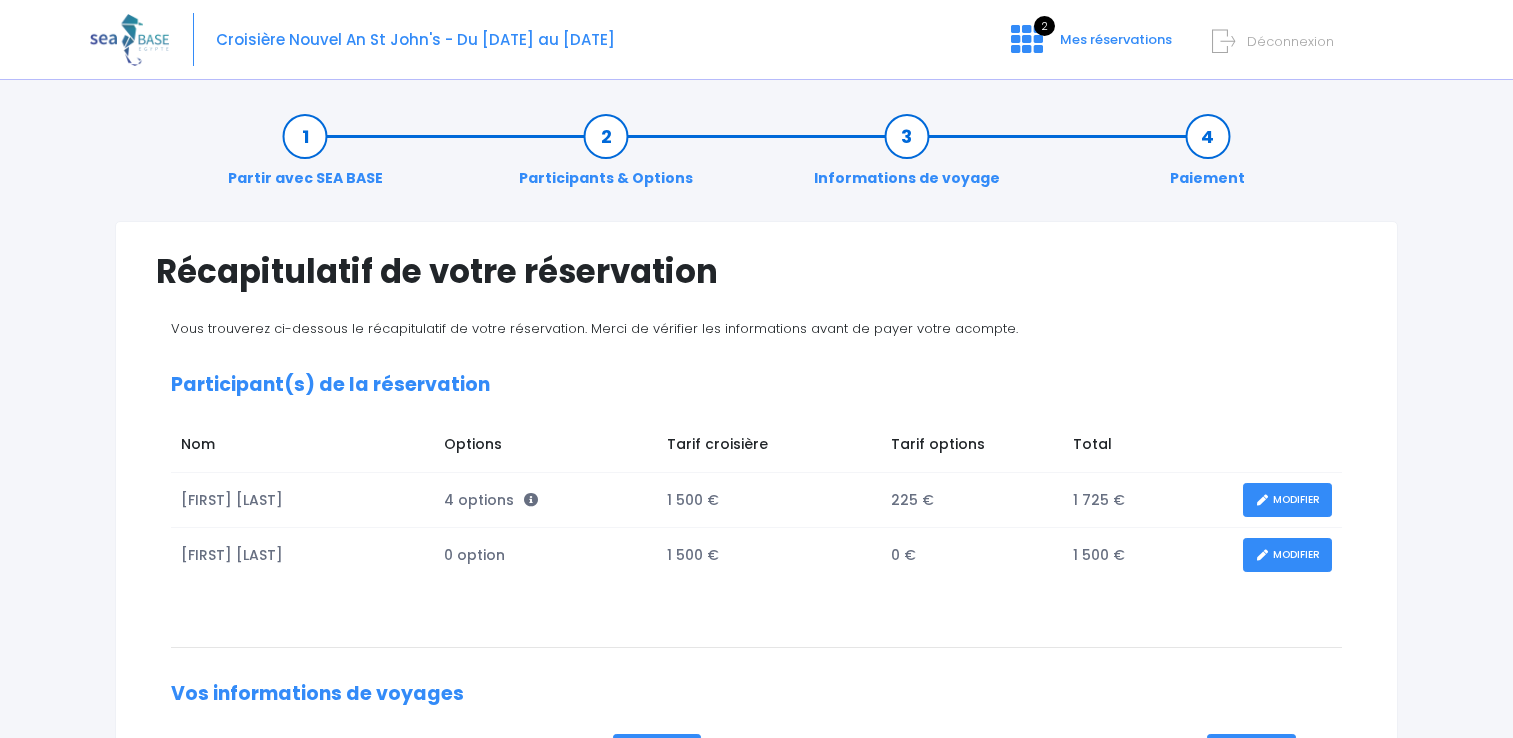 scroll, scrollTop: 0, scrollLeft: 0, axis: both 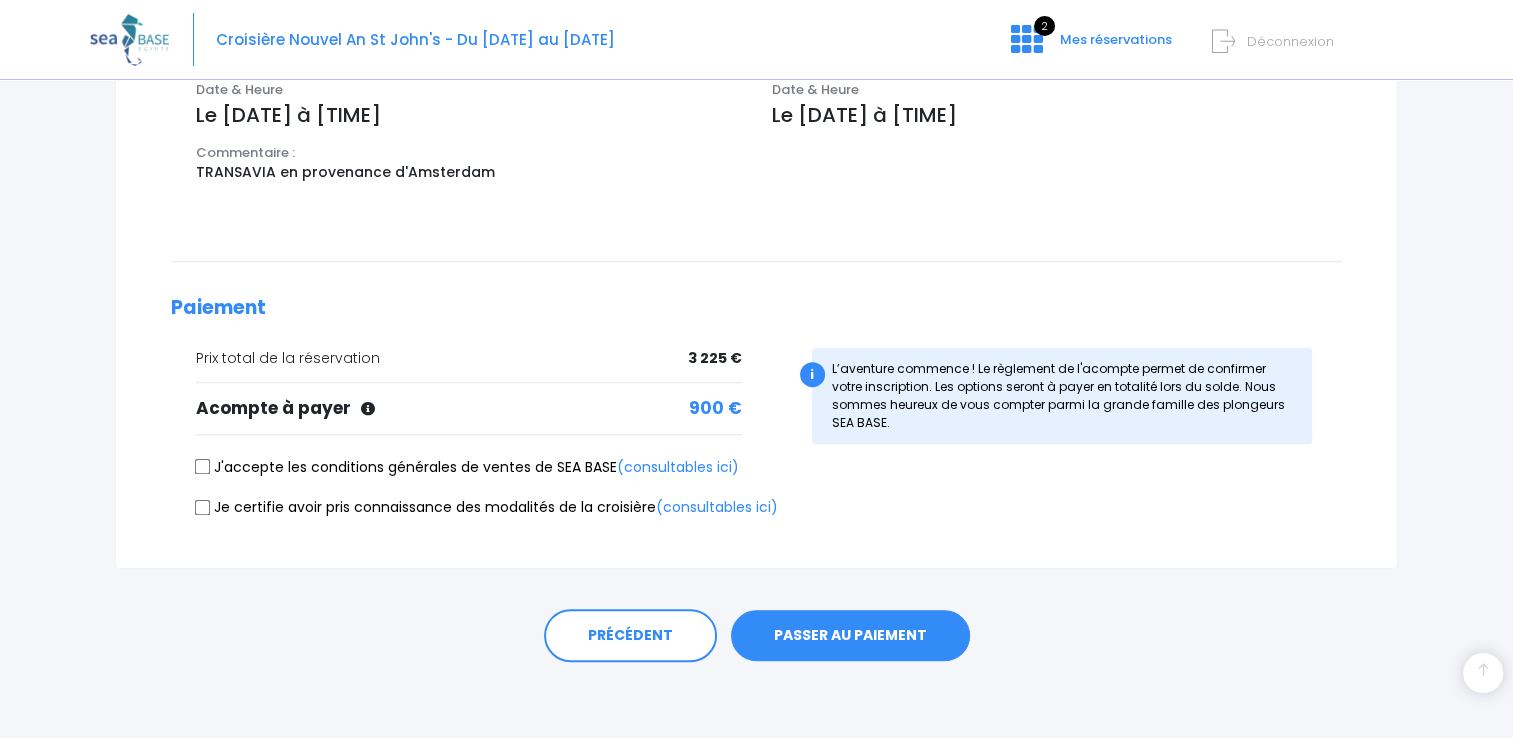 click on "J'accepte les conditions générales de ventes de SEA BASE (consultables ici)" at bounding box center (203, 467) 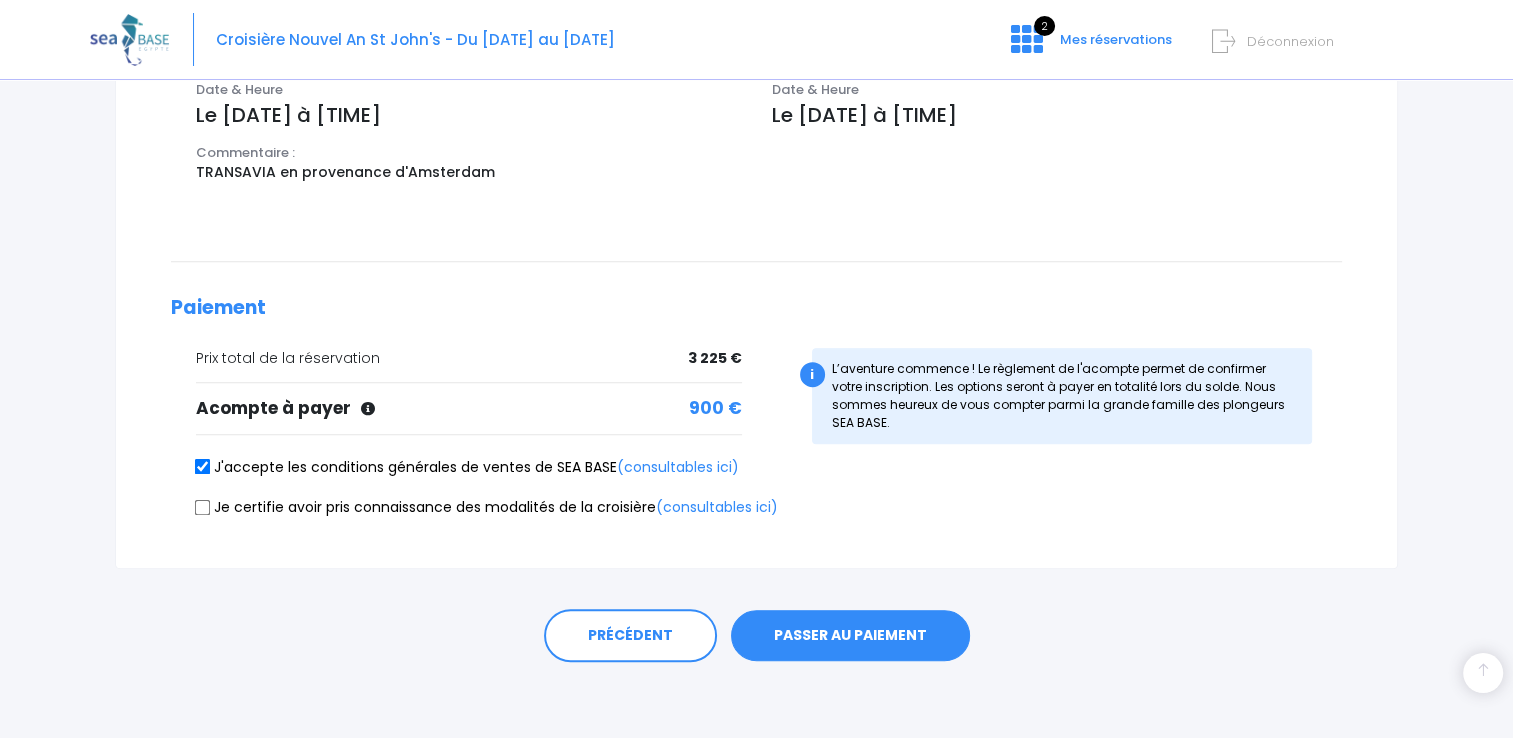 click on "Je certifie avoir pris connaissance des modalités de la croisière (consultables ici)" at bounding box center [467, 467] 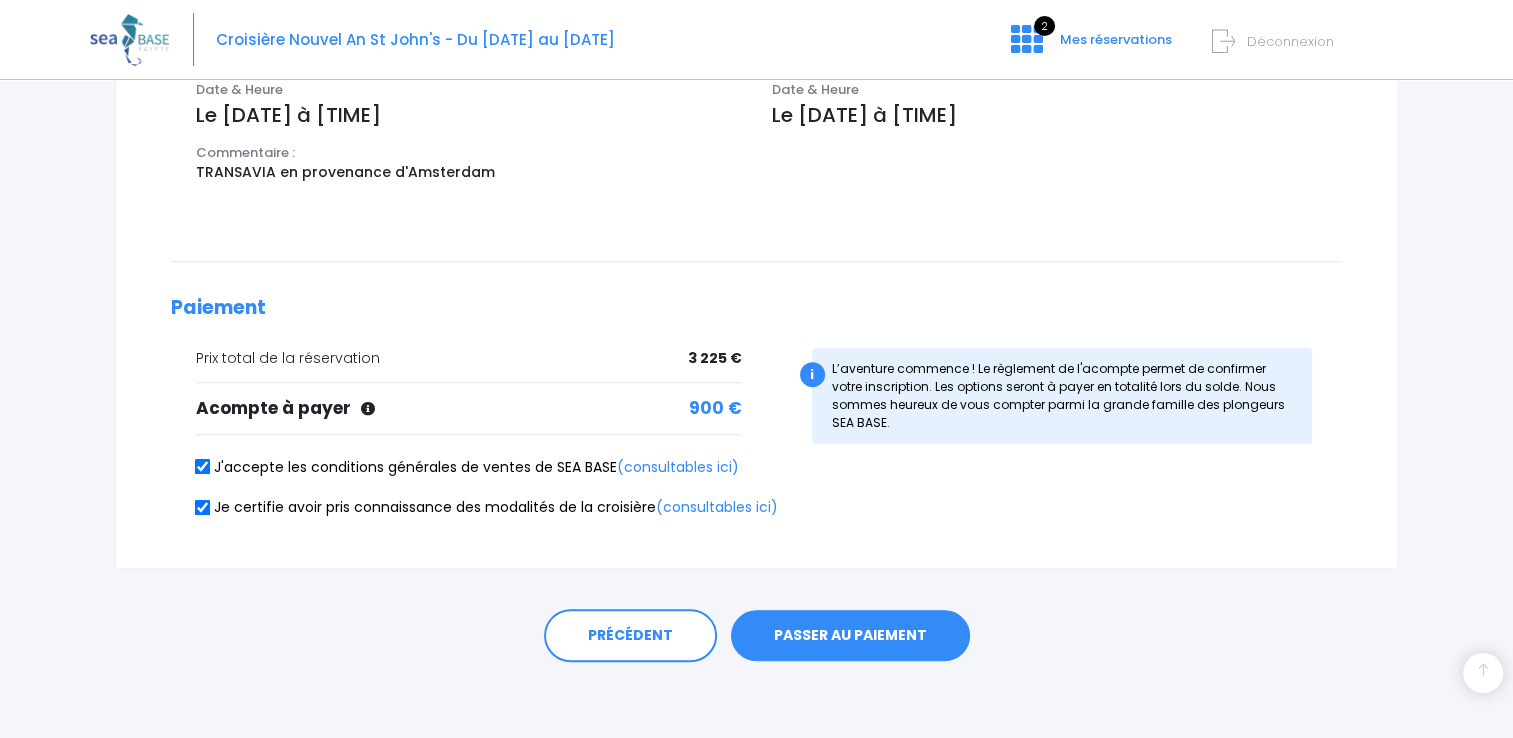 click on "PASSER AU PAIEMENT" at bounding box center (850, 636) 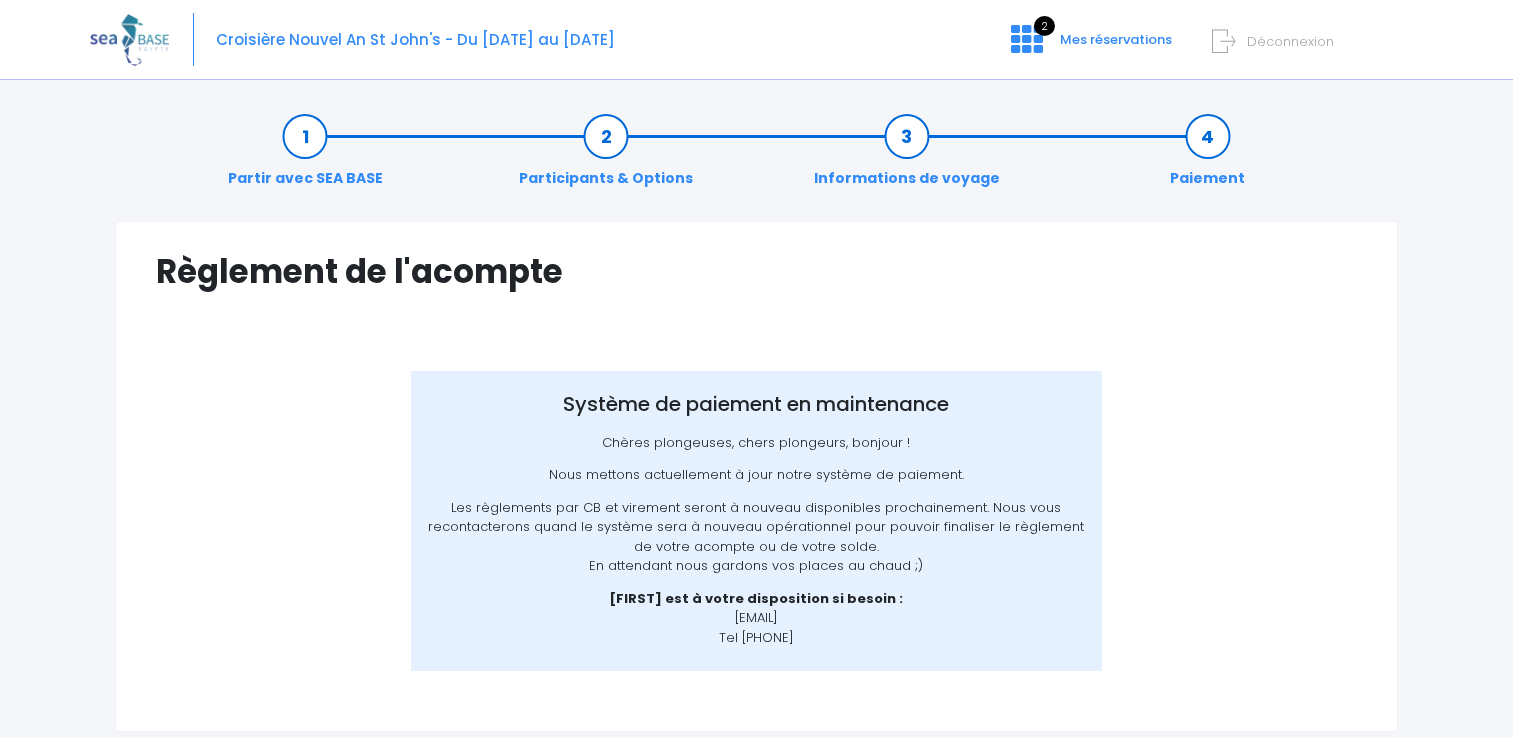 scroll, scrollTop: 0, scrollLeft: 0, axis: both 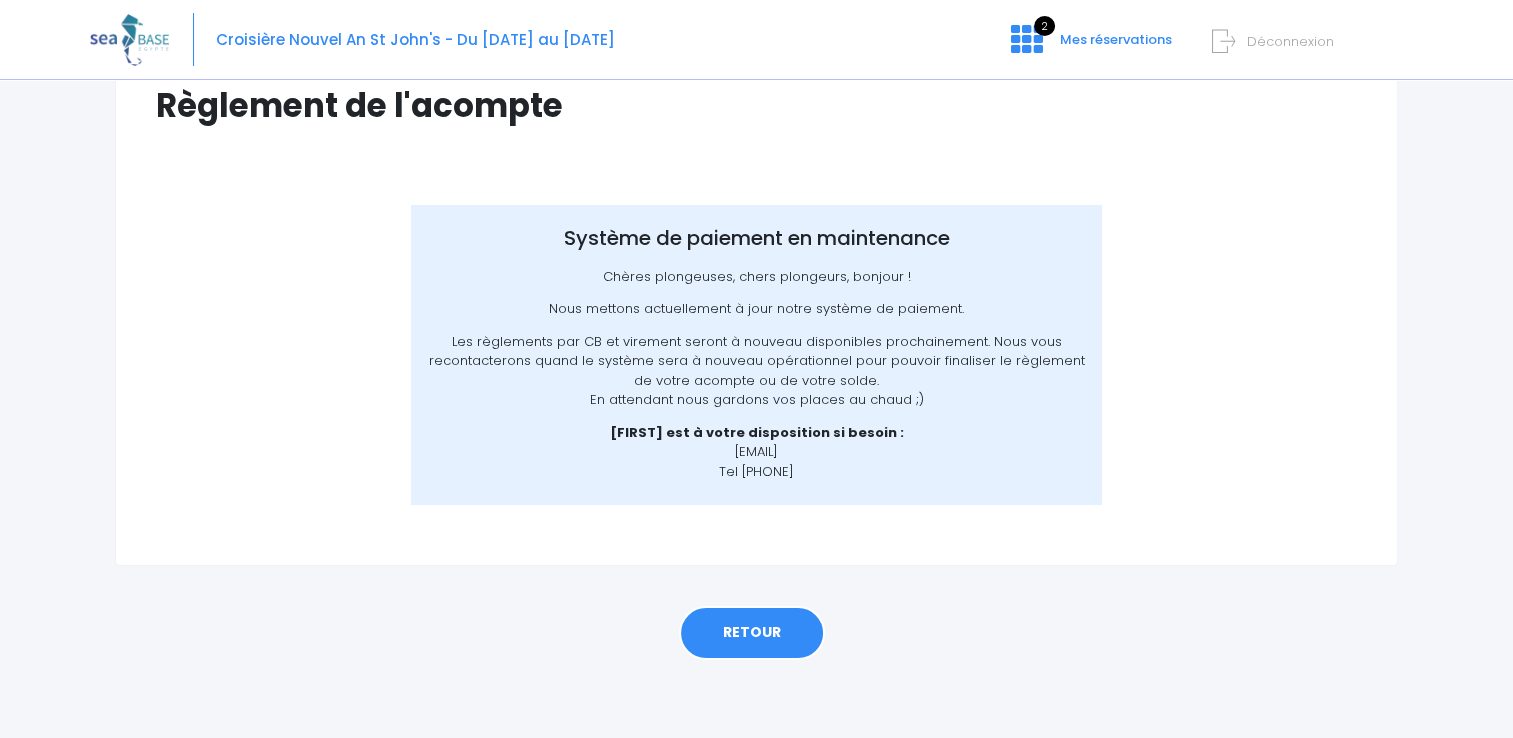 click on "RETOUR" at bounding box center (752, 633) 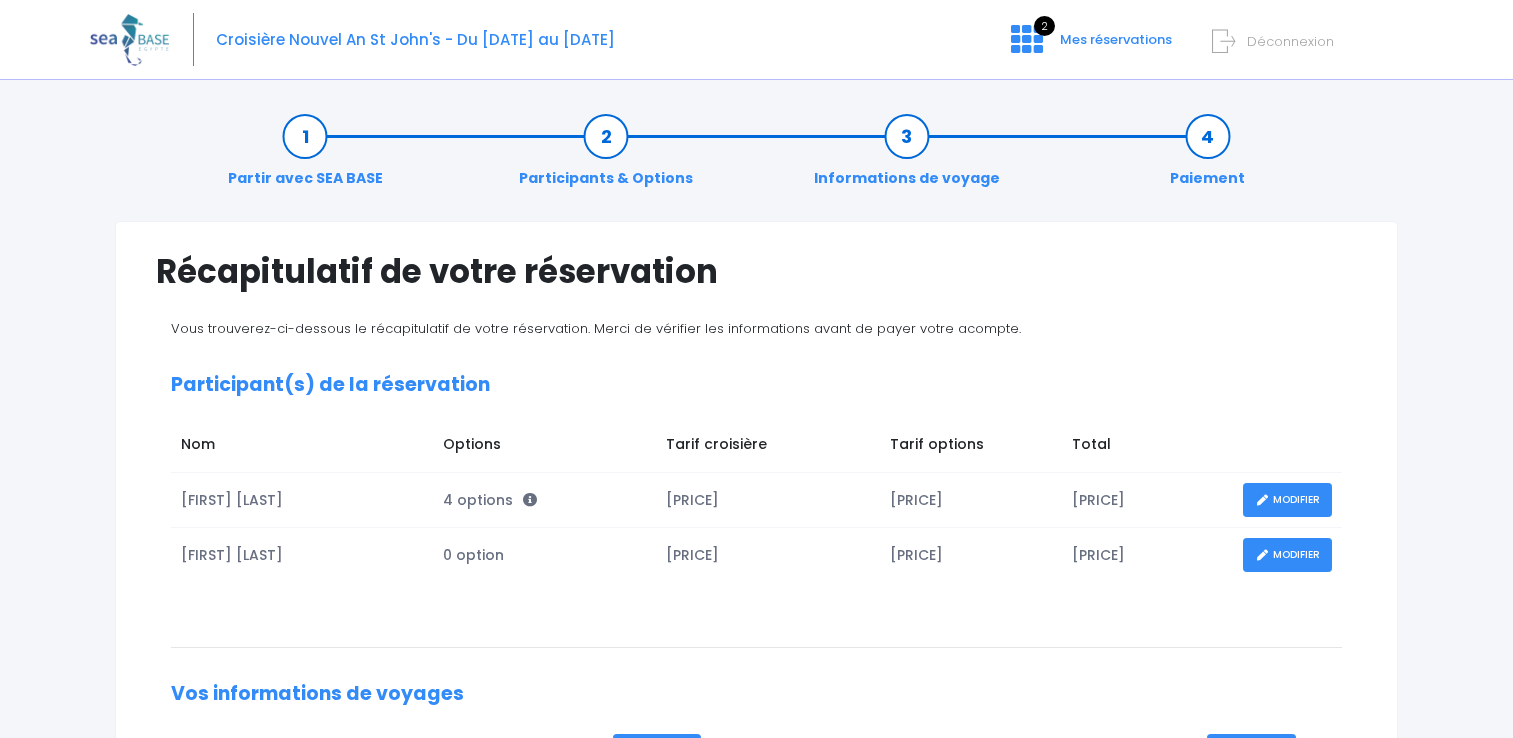 scroll, scrollTop: 0, scrollLeft: 0, axis: both 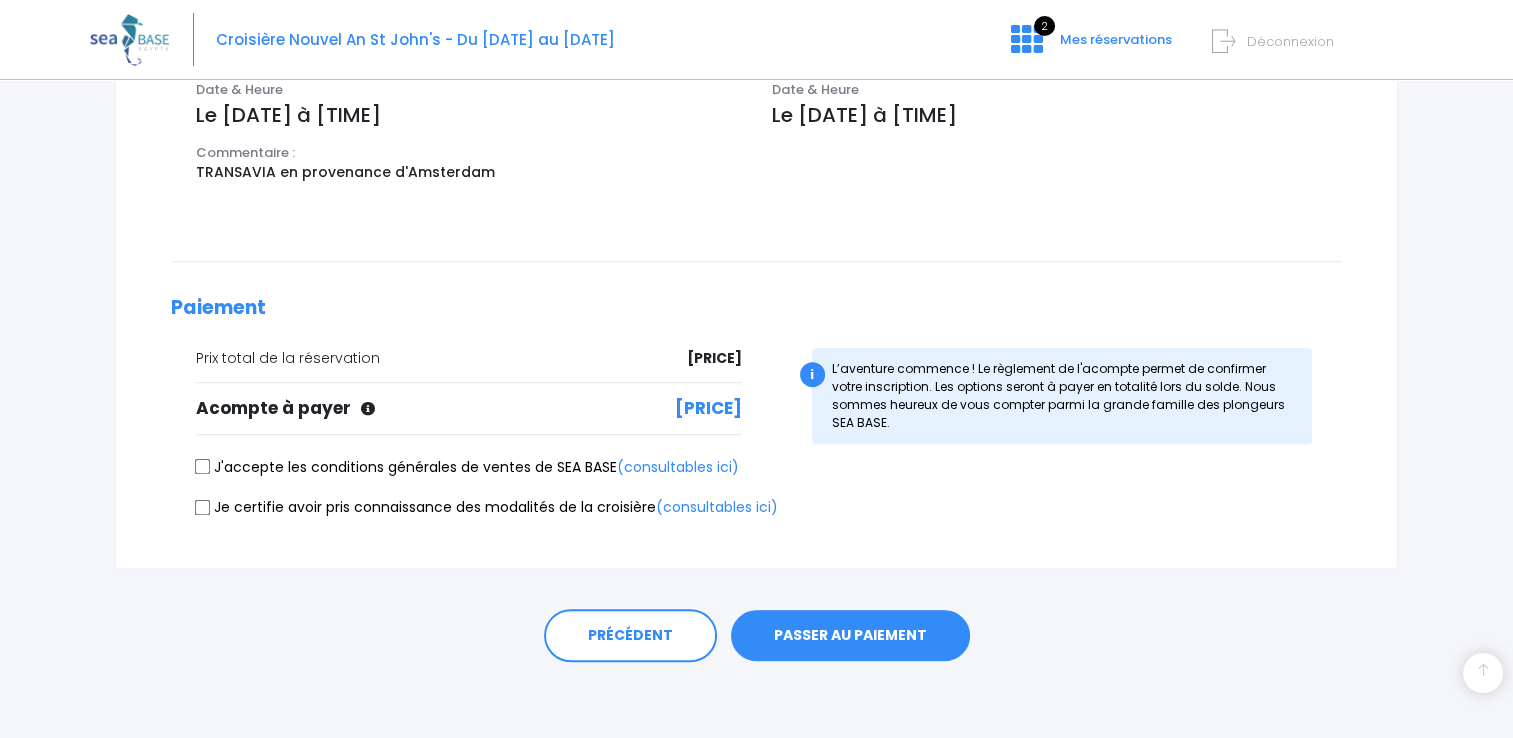 click on "J'accepte les conditions générales de ventes de SEA BASE (consultables ici)" at bounding box center (203, 467) 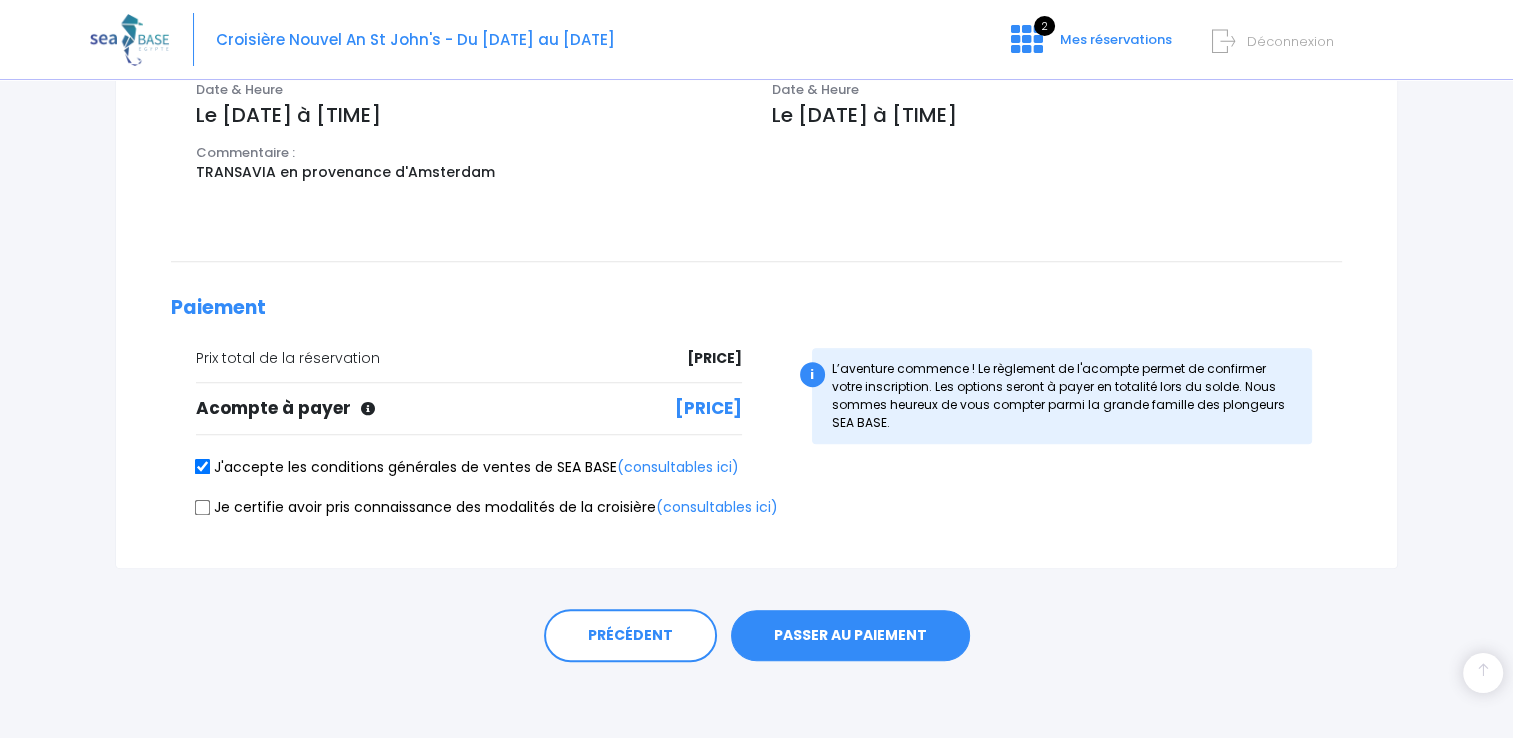 click on "Je certifie avoir pris connaissance des modalités de la croisière (consultables ici)" at bounding box center (203, 507) 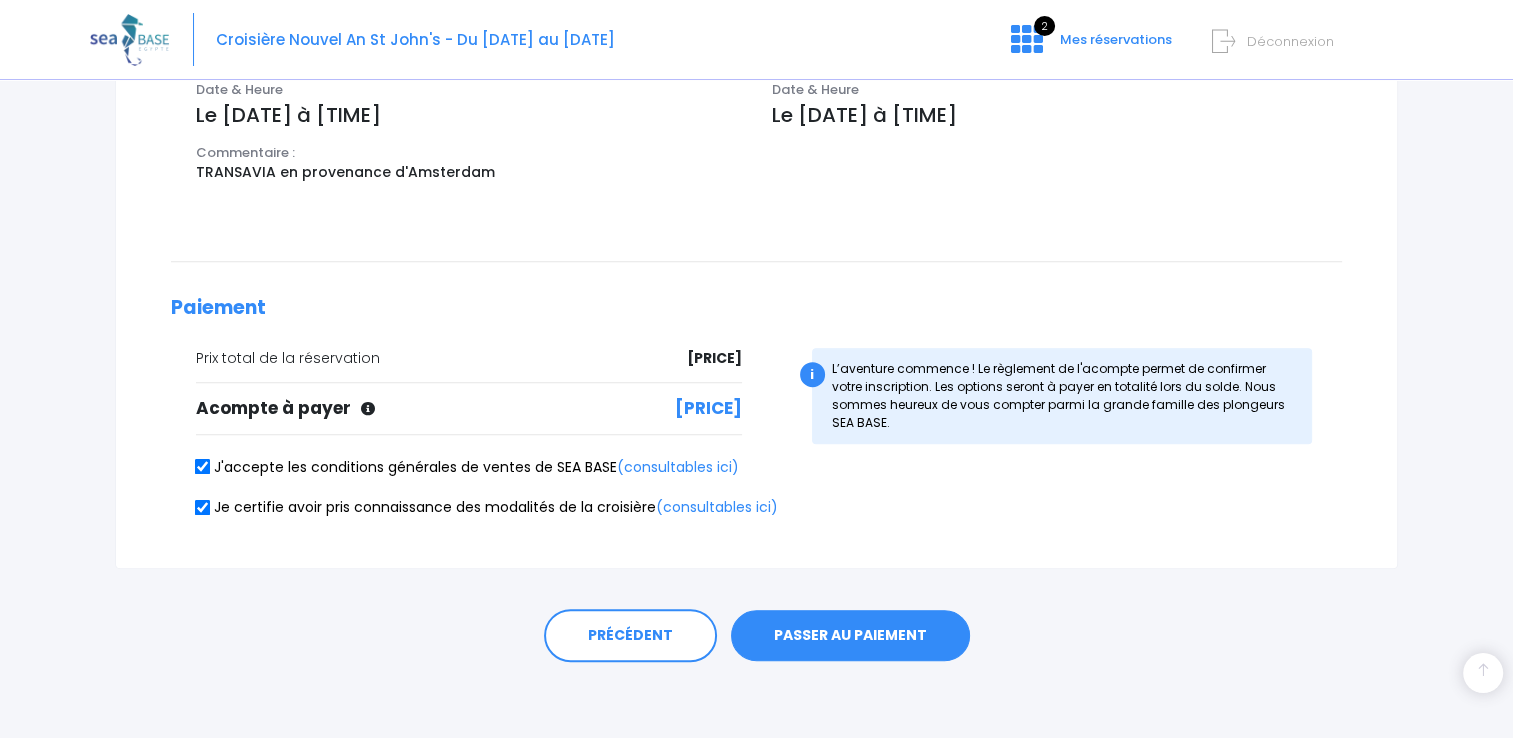 click on "PASSER AU PAIEMENT" at bounding box center (850, 636) 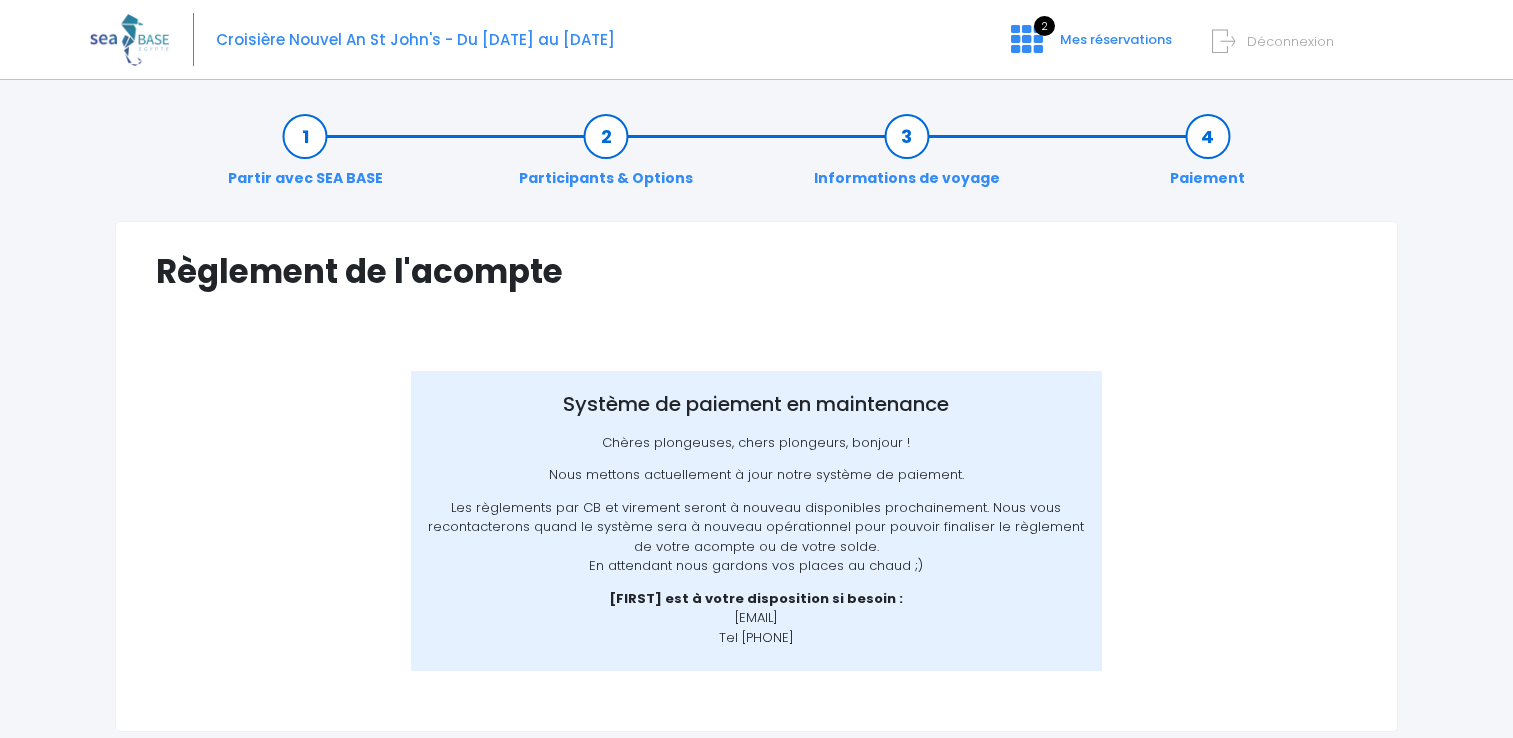 scroll, scrollTop: 0, scrollLeft: 0, axis: both 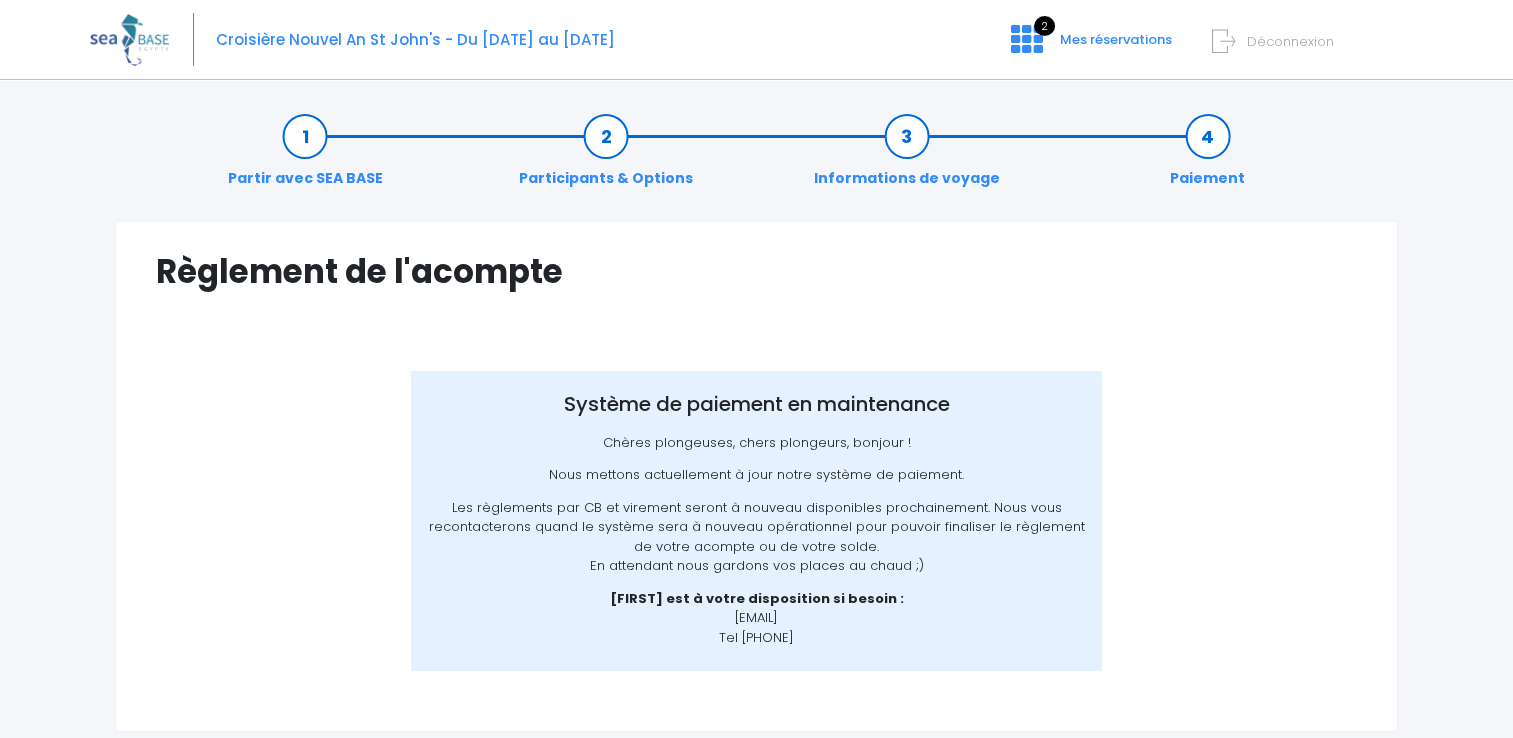 drag, startPoint x: 840, startPoint y: 618, endPoint x: 672, endPoint y: 622, distance: 168.0476 